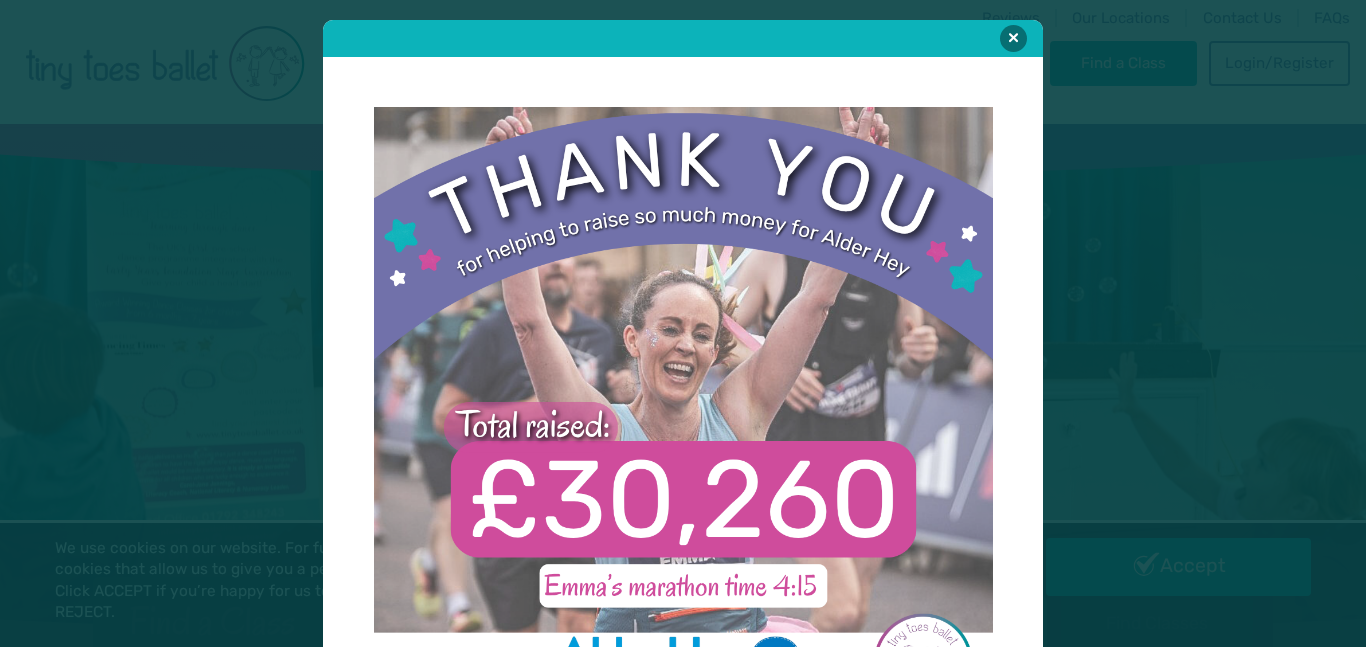 scroll, scrollTop: 0, scrollLeft: 0, axis: both 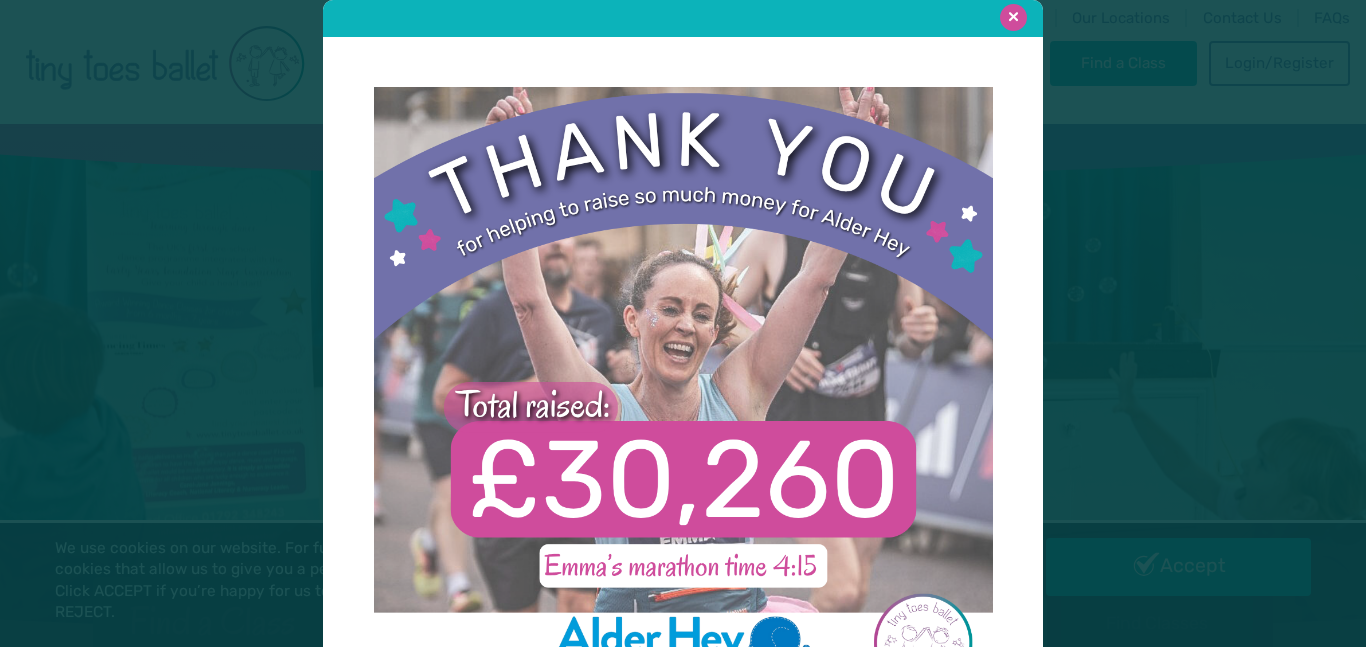 click at bounding box center [1013, 17] 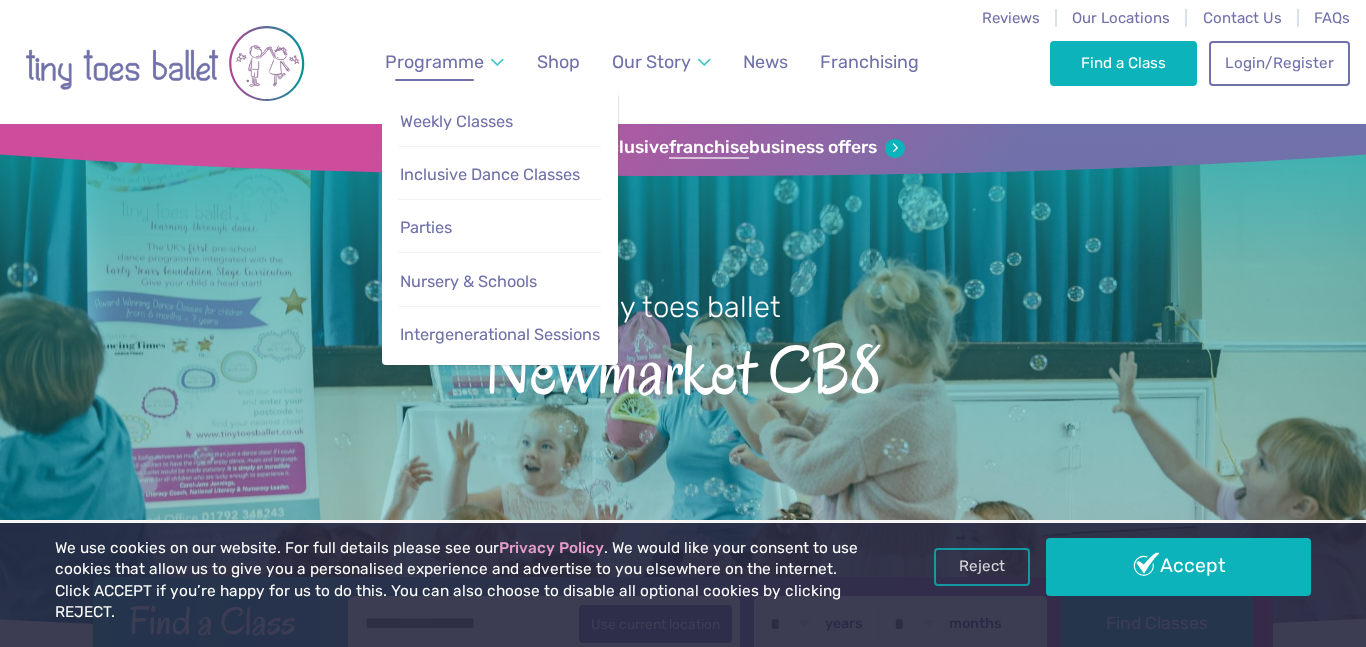 click on "Programme" at bounding box center [434, 61] 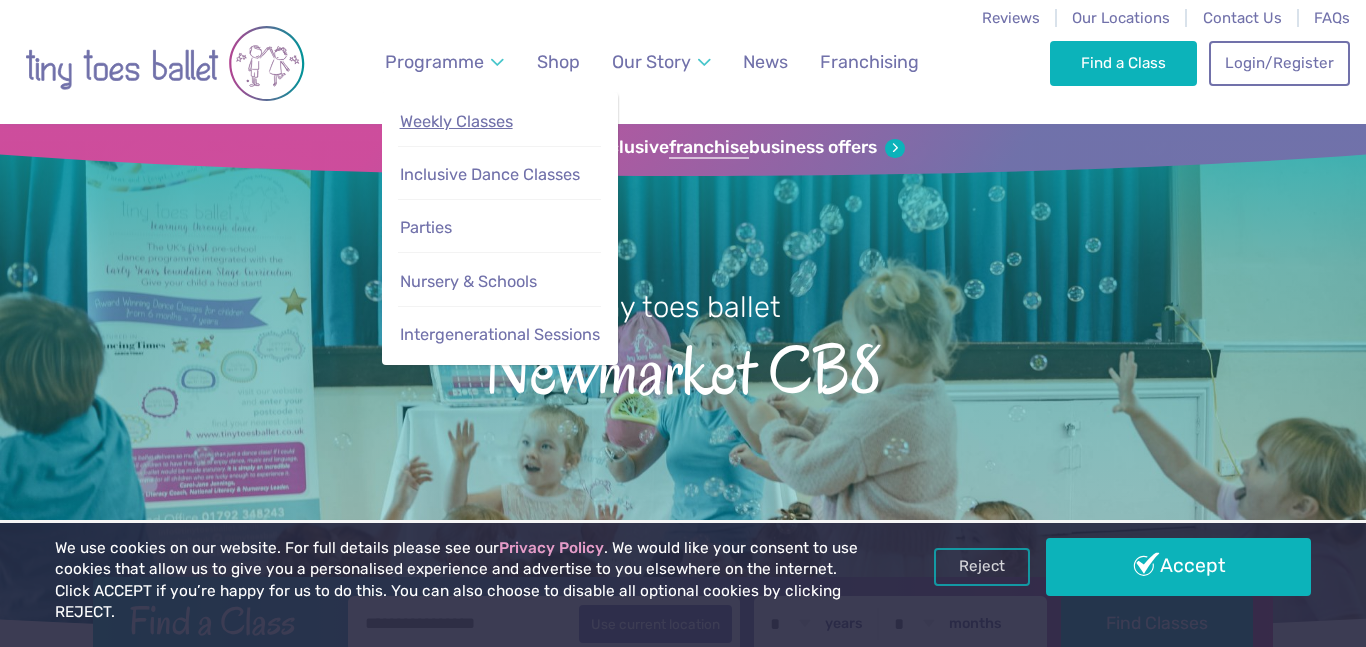 click on "Weekly Classes" at bounding box center [456, 121] 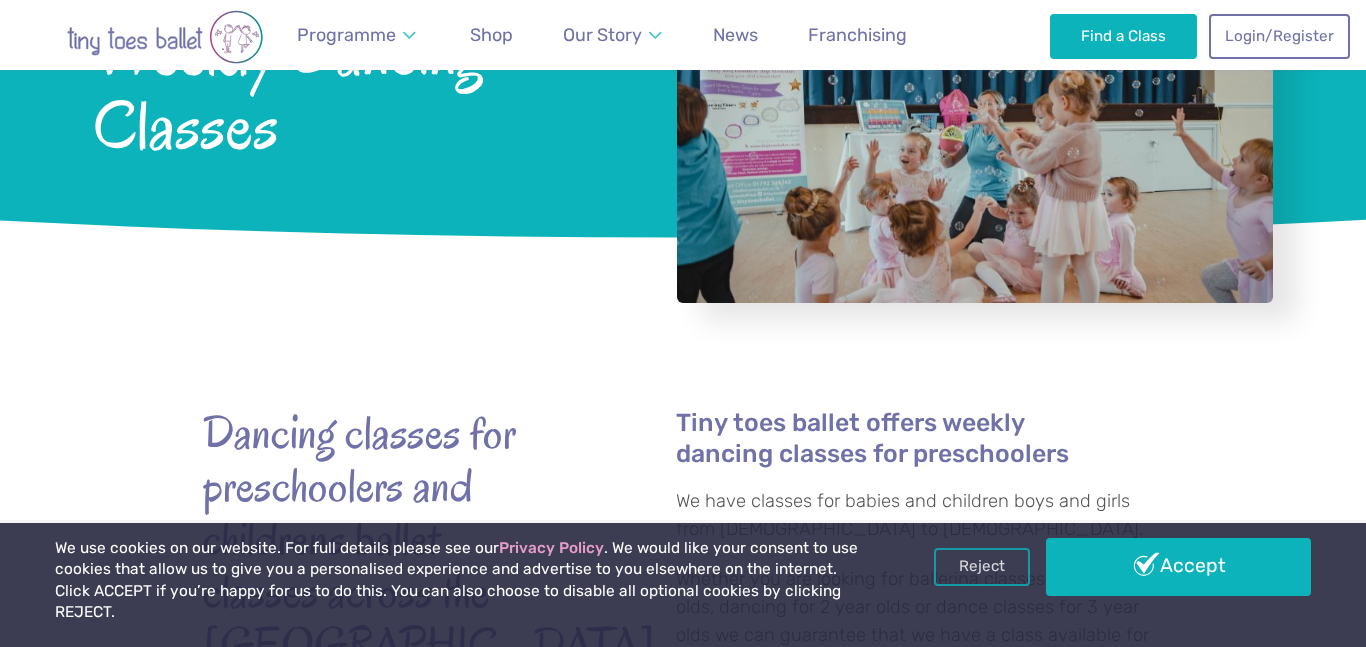 scroll, scrollTop: 298, scrollLeft: 0, axis: vertical 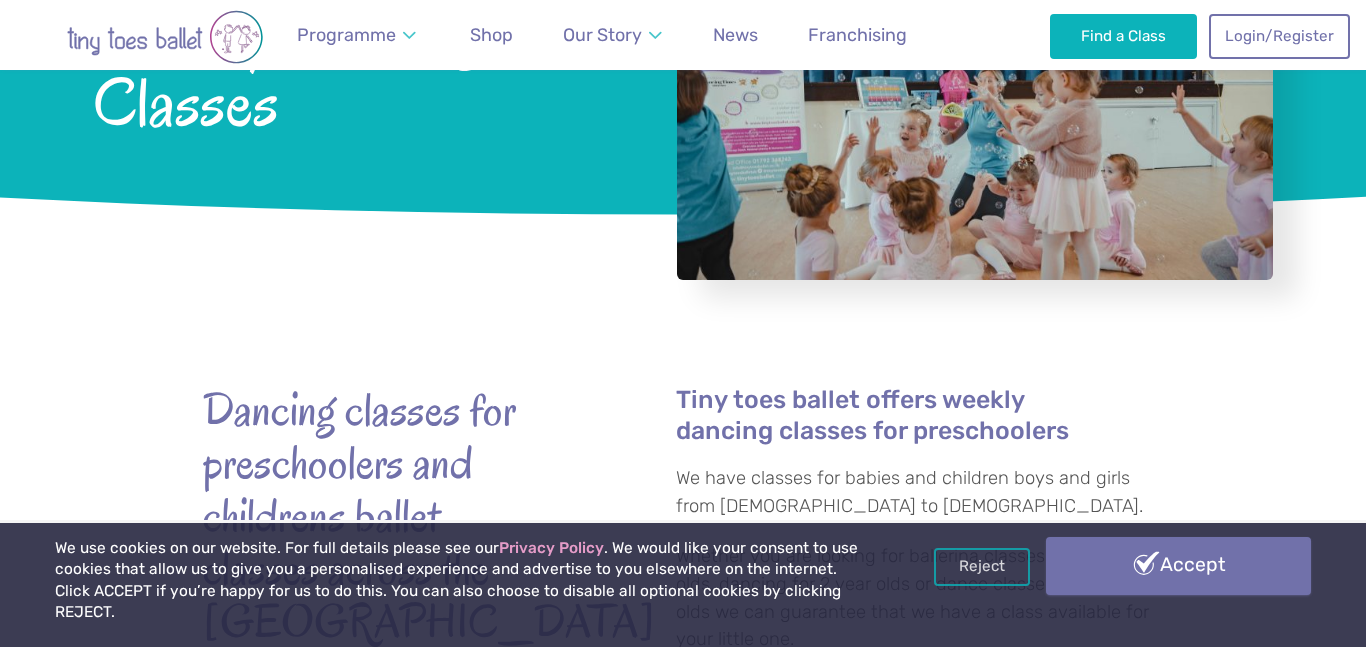 click on "Accept" at bounding box center [1178, 566] 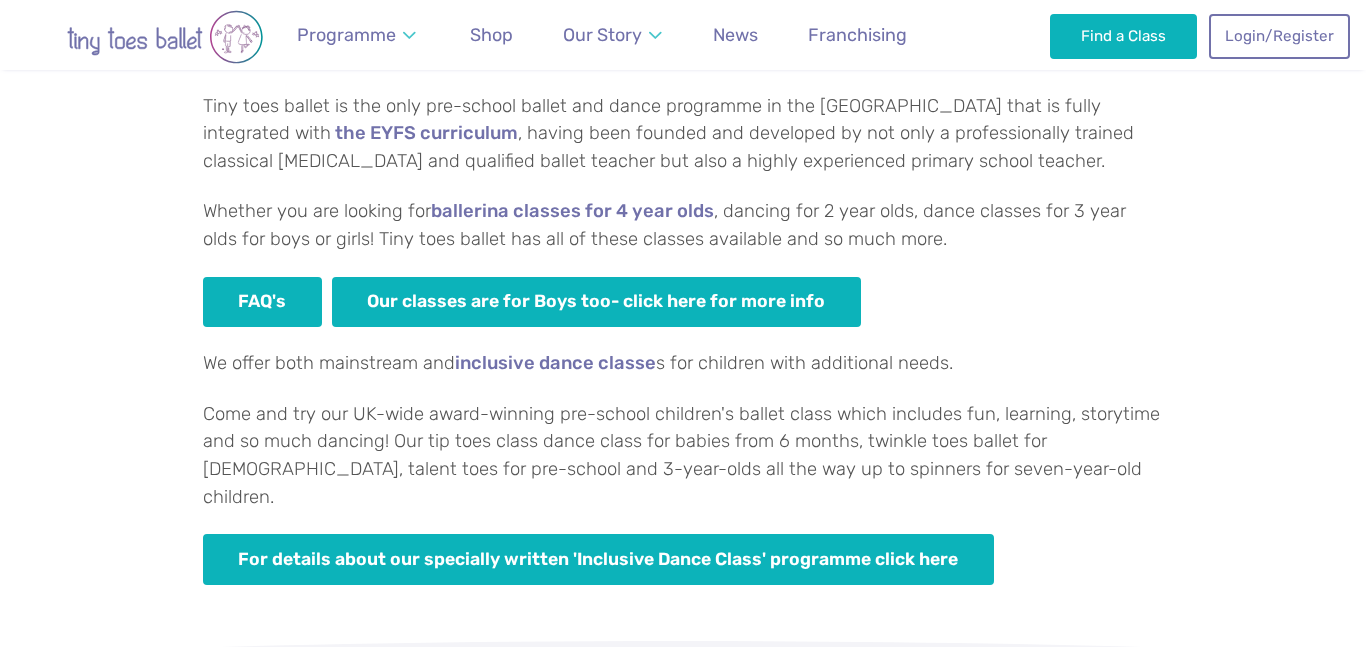 scroll, scrollTop: 1303, scrollLeft: 0, axis: vertical 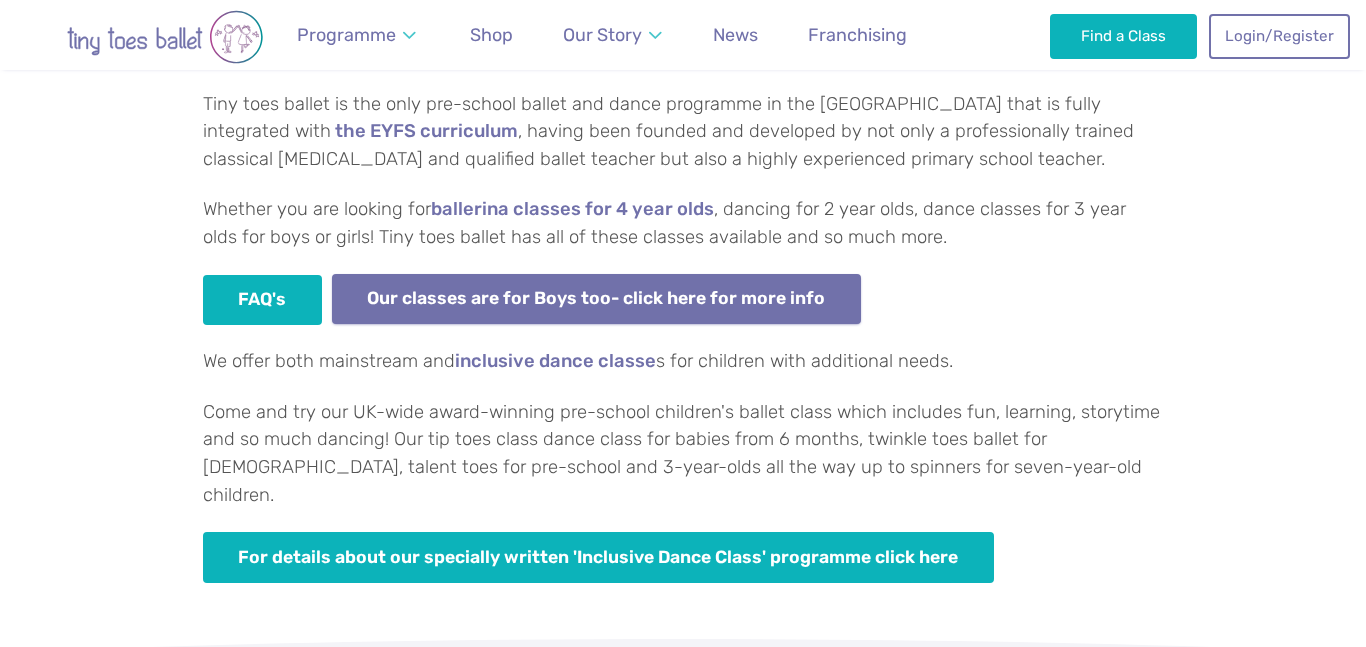 click on "Our classes are for Boys too- click here for more info" at bounding box center (596, 299) 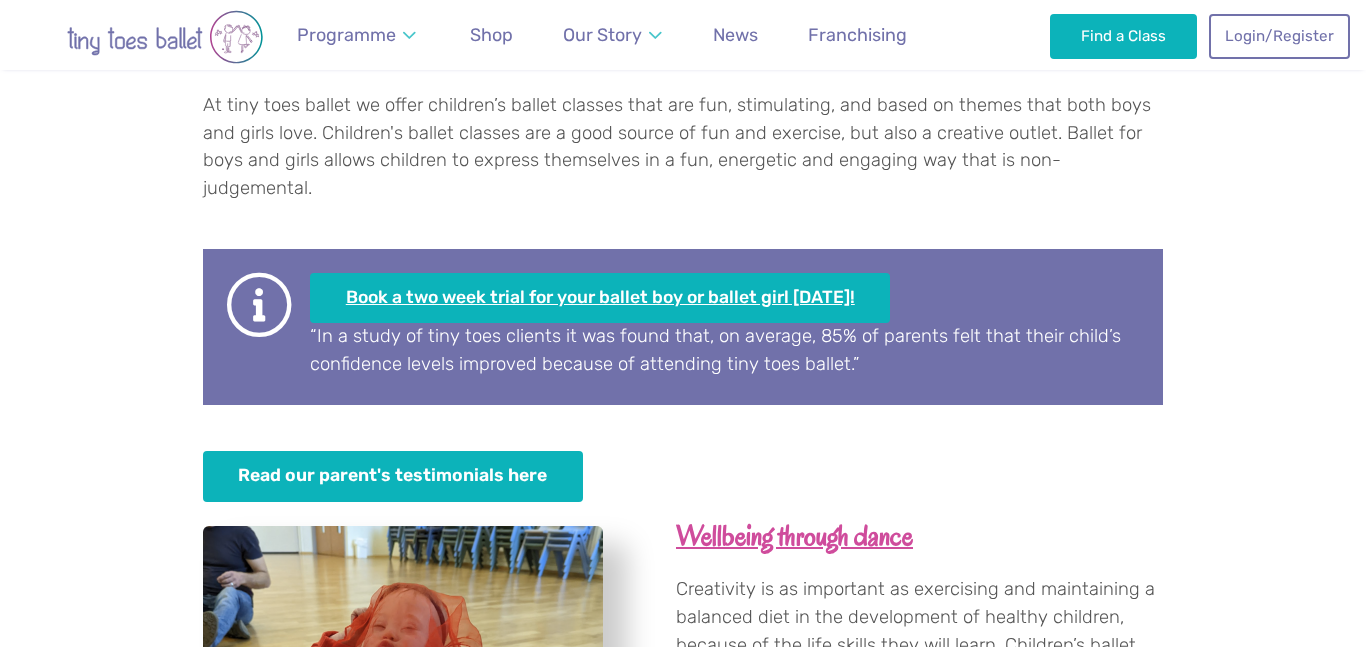 scroll, scrollTop: 1224, scrollLeft: 0, axis: vertical 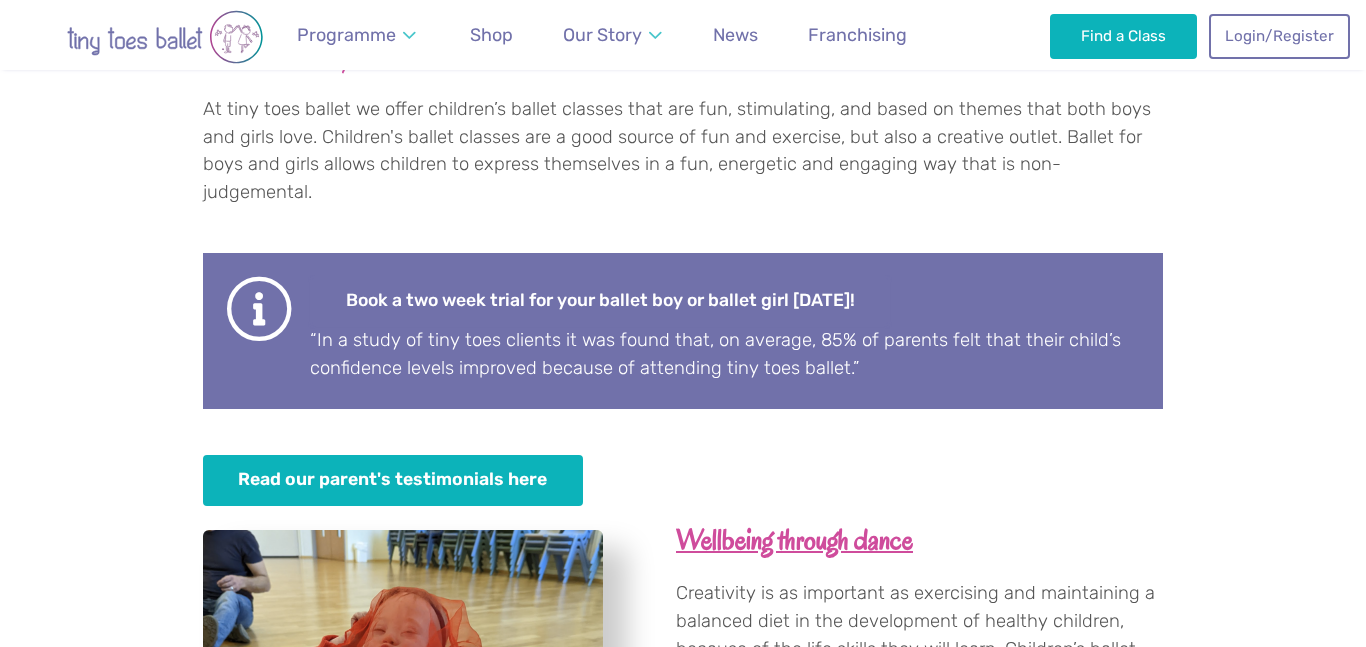 click on "Book a two week trial for your ballet boy or ballet girl [DATE]!" at bounding box center (600, 301) 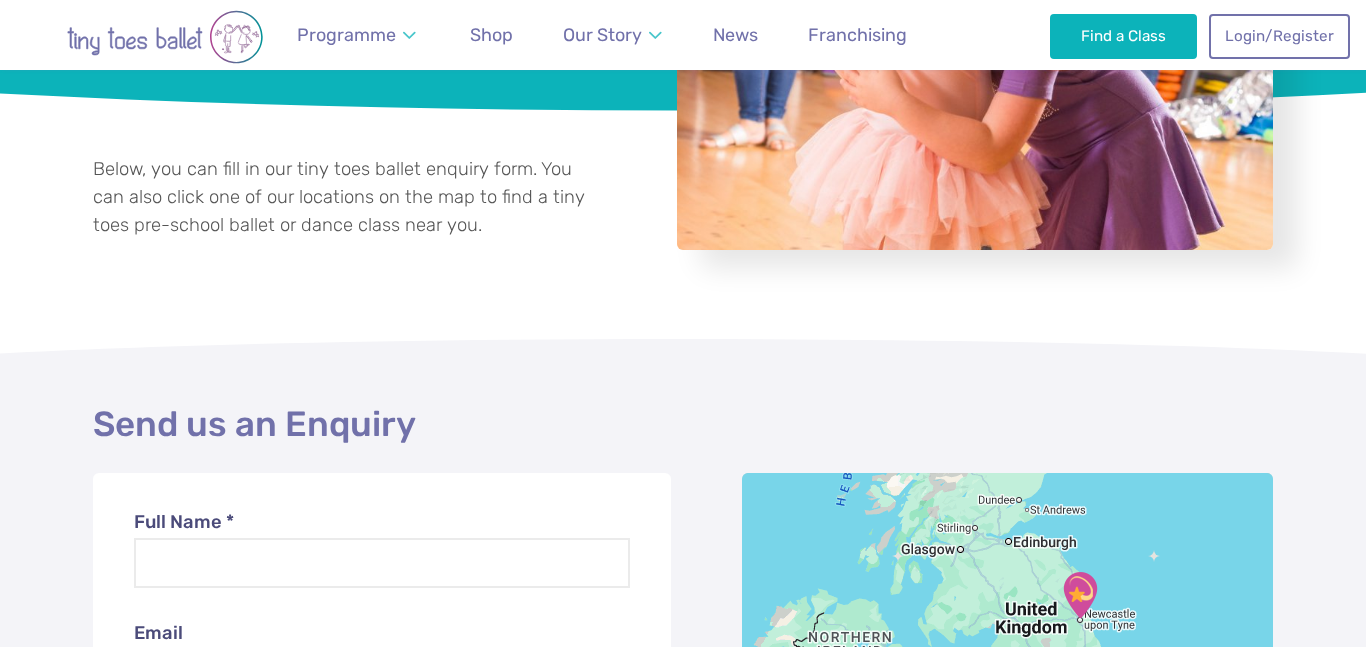 scroll, scrollTop: 543, scrollLeft: 0, axis: vertical 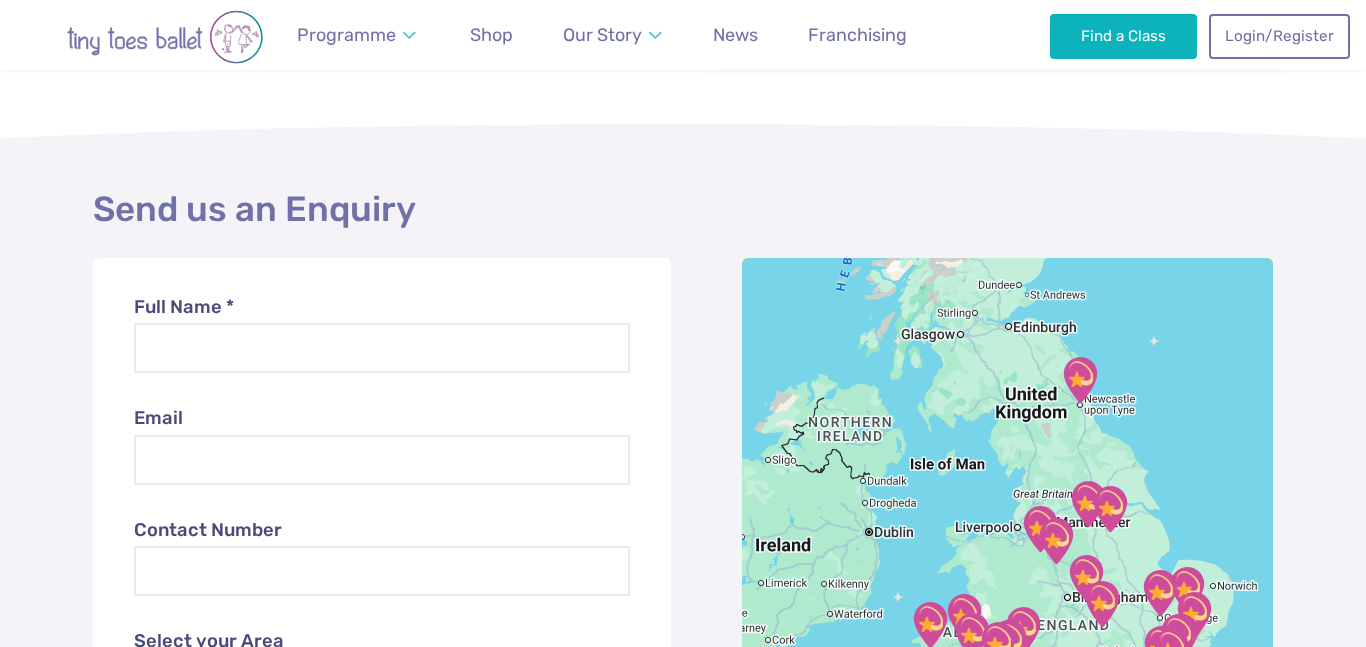 click on "Full Name *" at bounding box center (382, 308) 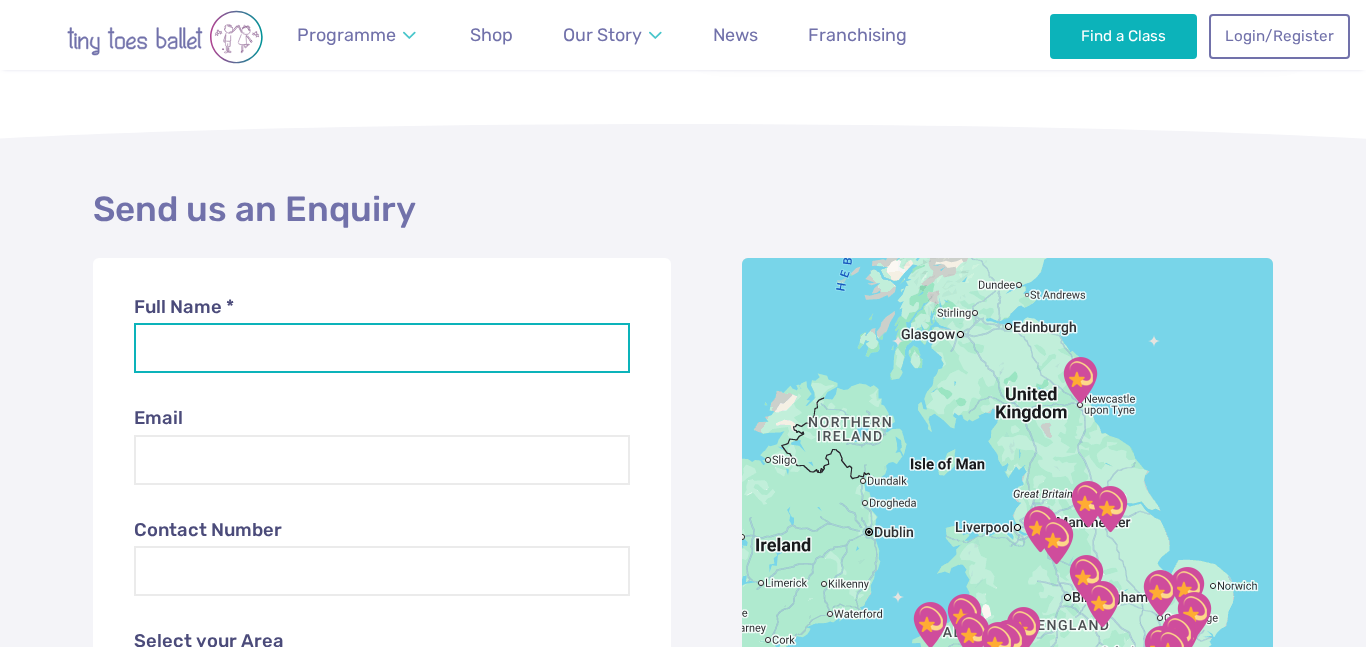 click on "Full Name *" at bounding box center (382, 348) 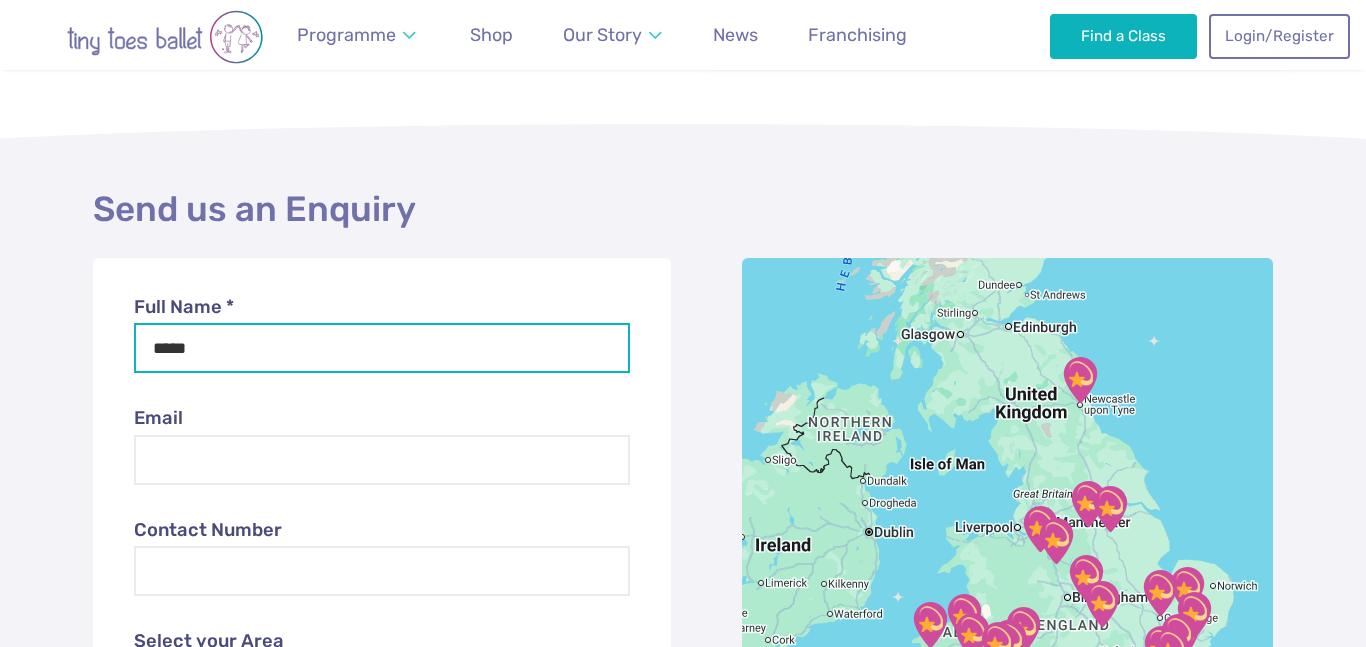 type on "**********" 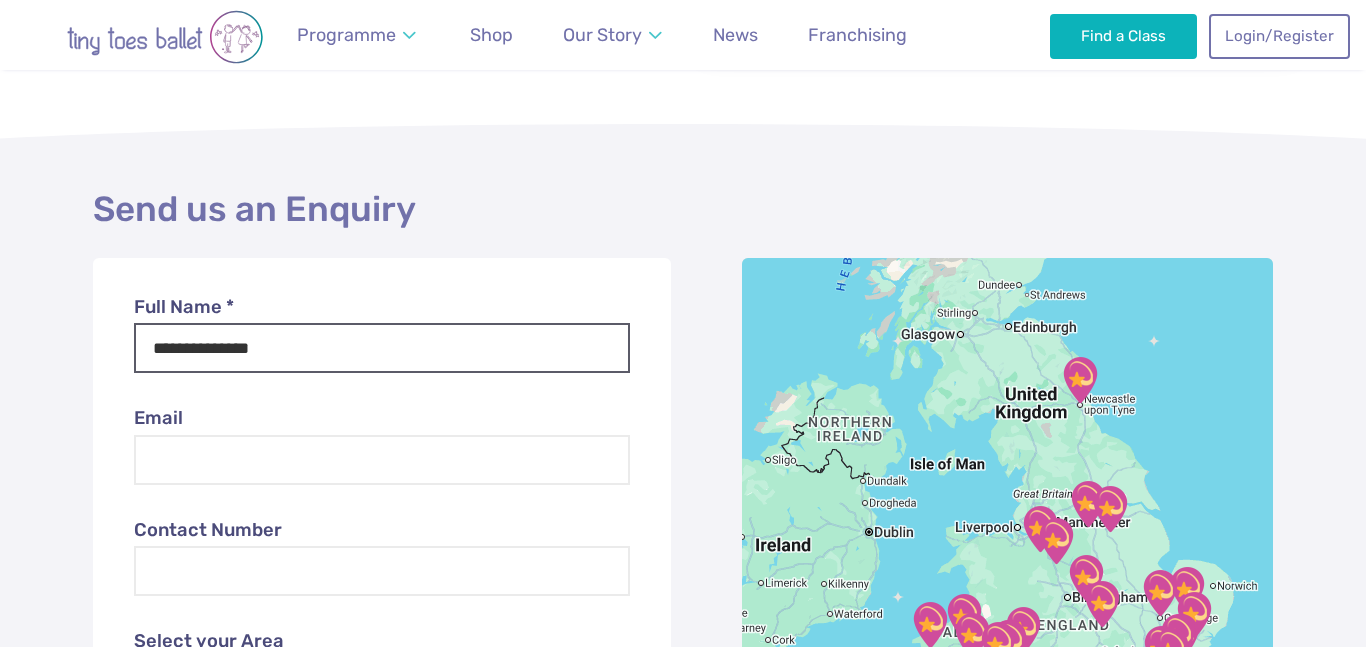type on "**********" 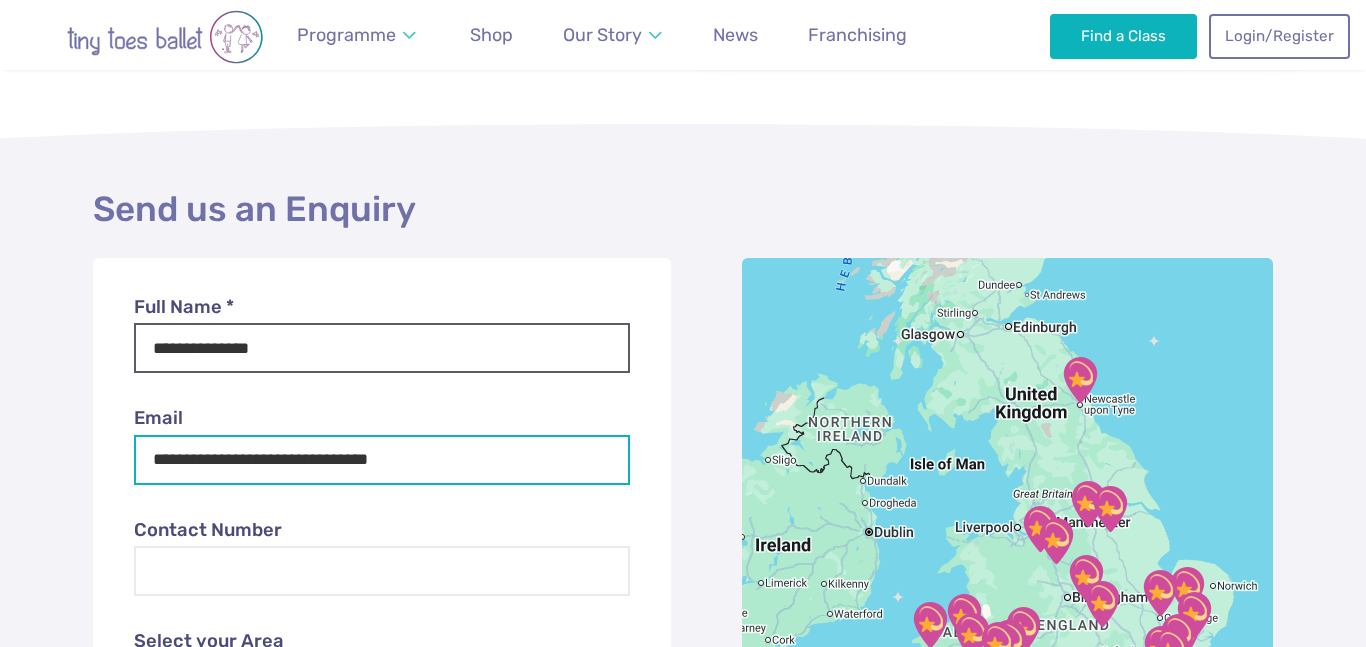 type on "**********" 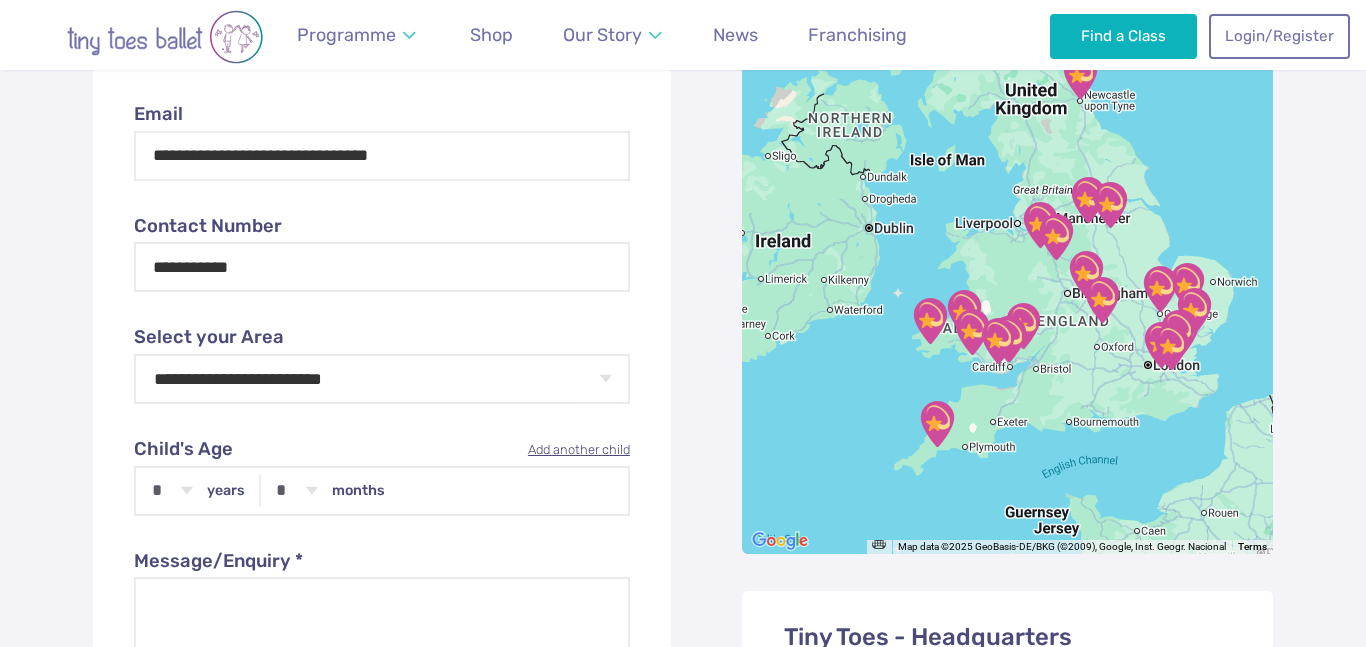 scroll, scrollTop: 849, scrollLeft: 0, axis: vertical 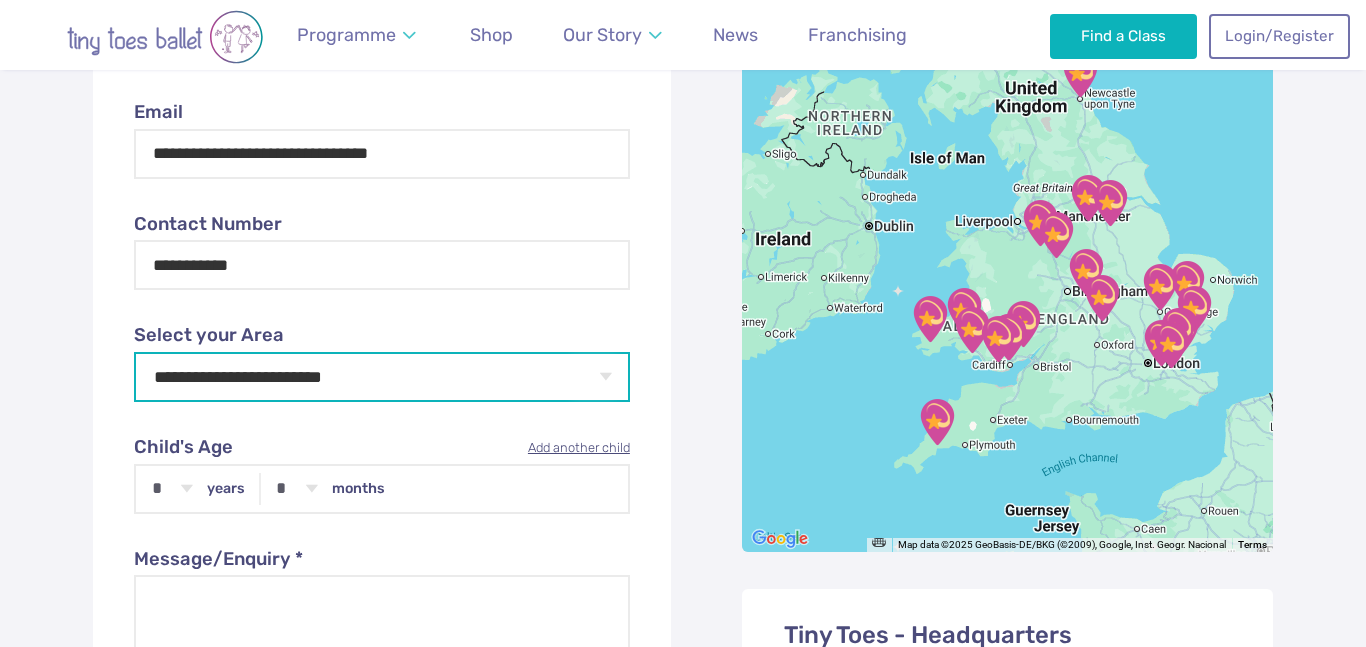 click on "**********" at bounding box center [382, 377] 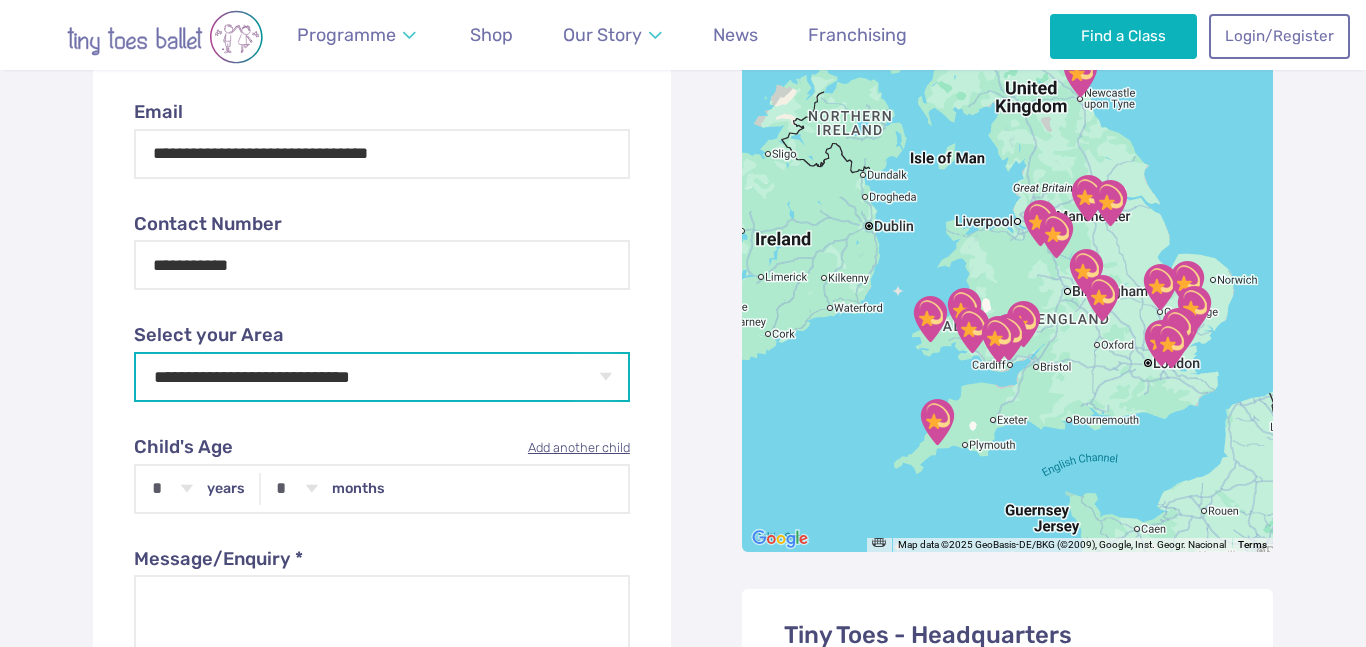 click on "**********" at bounding box center [382, 377] 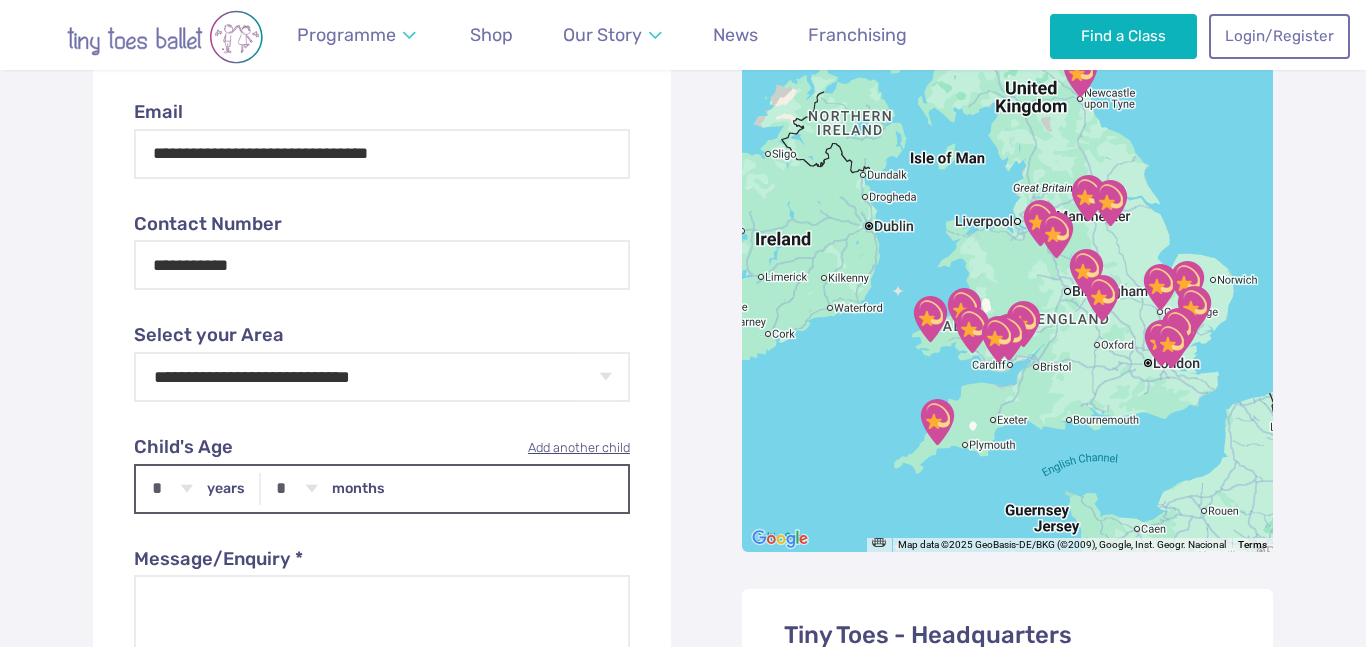 click on "* * * * * * * * * * ** ** **" at bounding box center (0, 0) 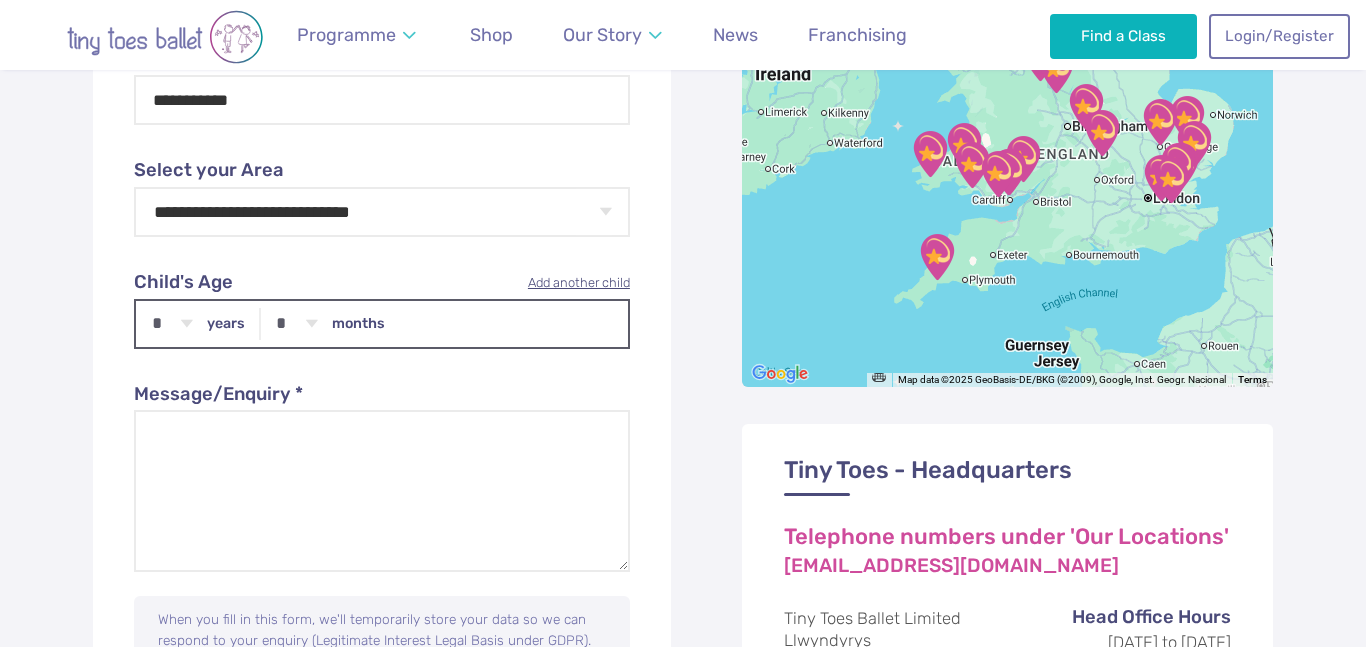 scroll, scrollTop: 1036, scrollLeft: 0, axis: vertical 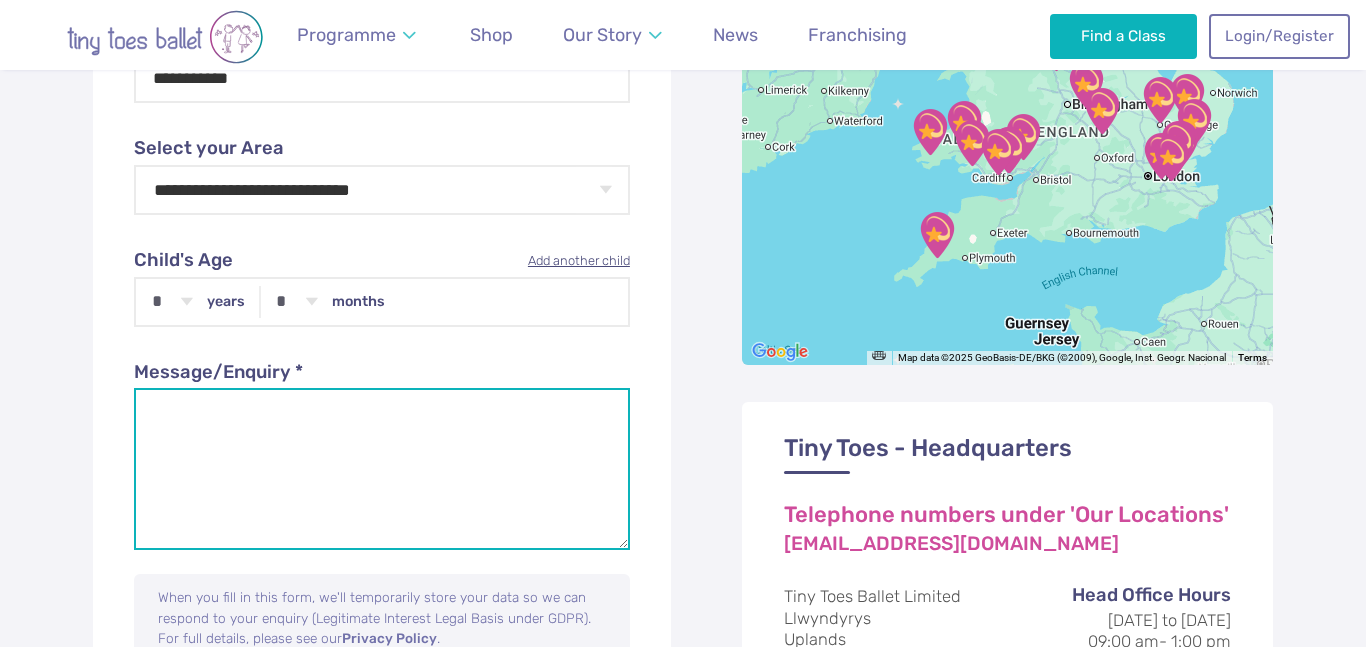 click on "Message/Enquiry *" at bounding box center (382, 469) 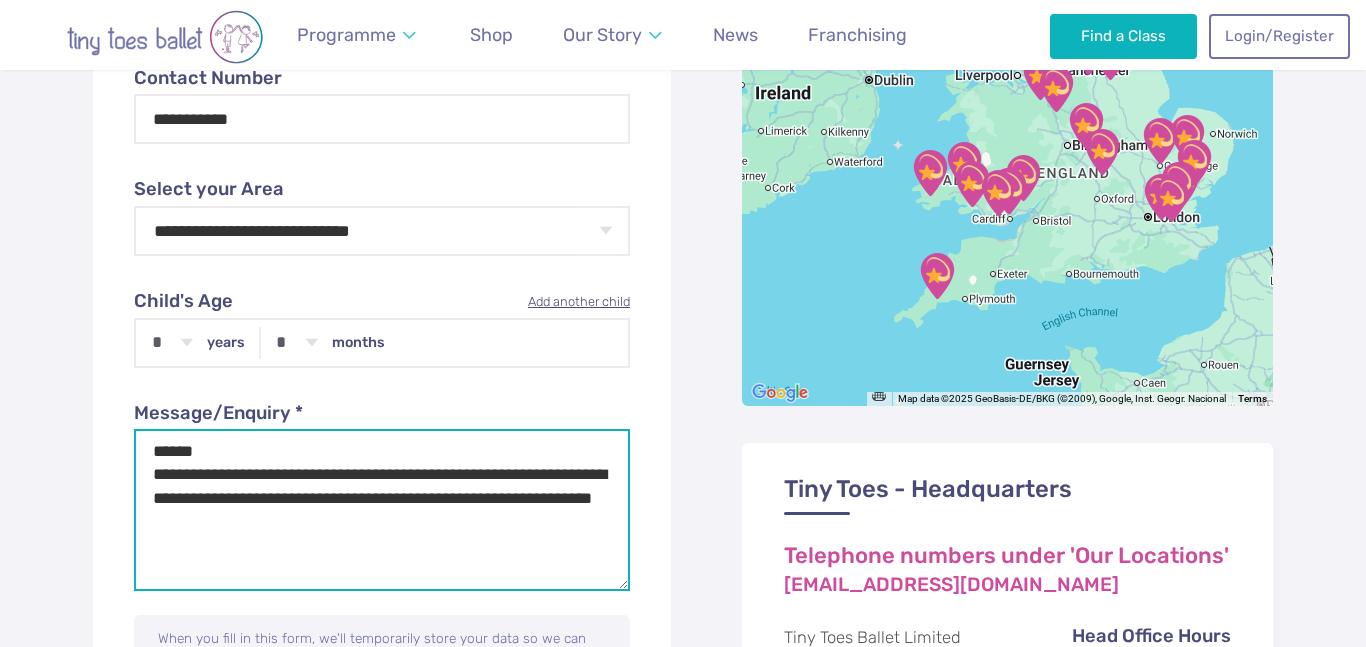 scroll, scrollTop: 982, scrollLeft: 0, axis: vertical 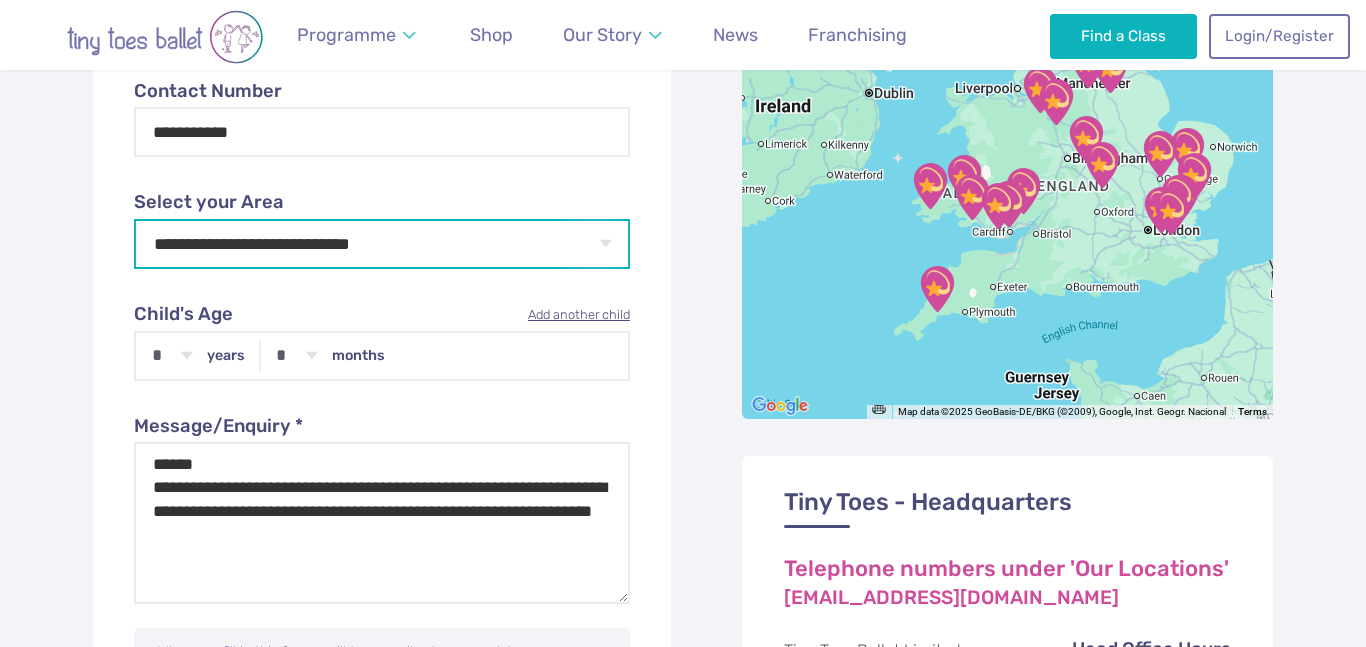 click on "**********" at bounding box center [382, 244] 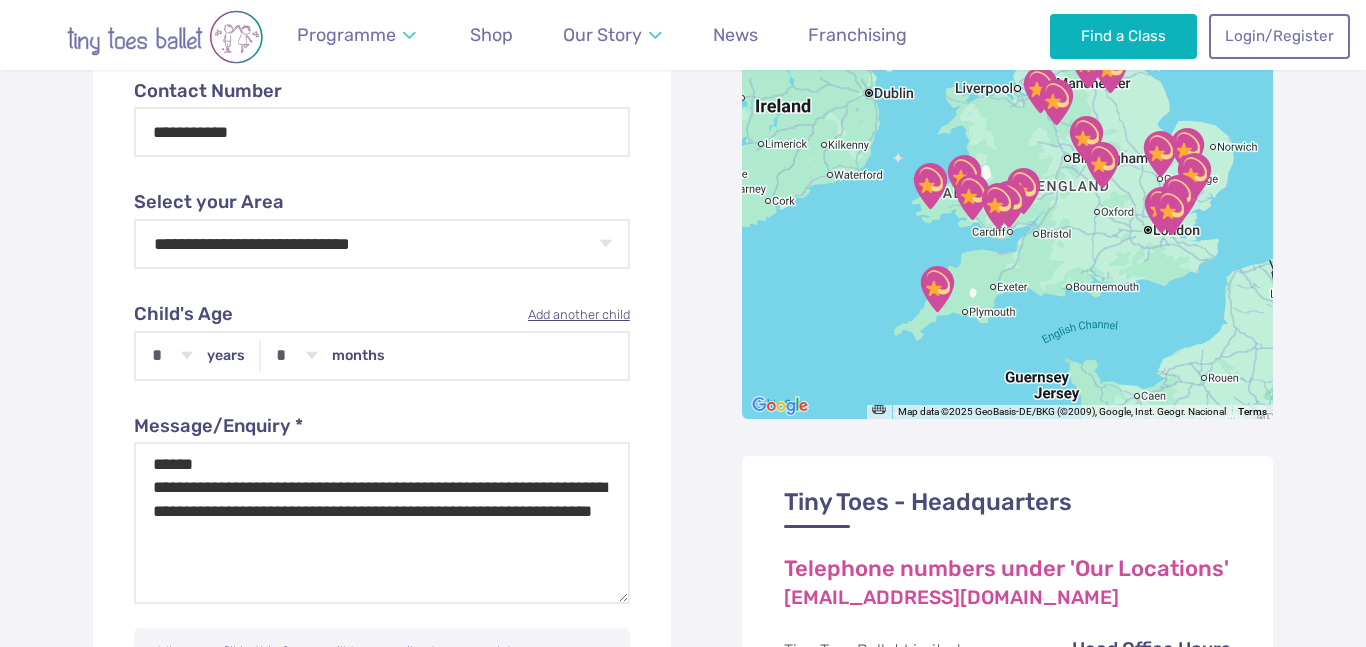 click on "**********" at bounding box center [683, 388] 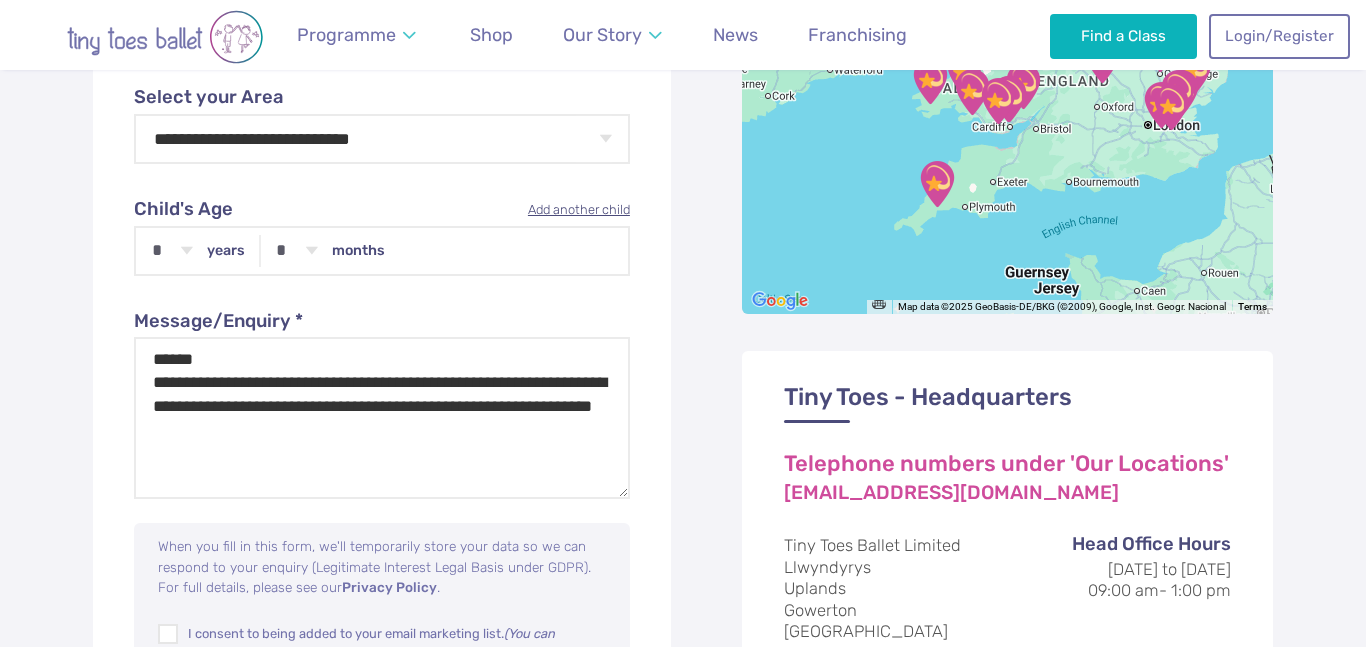 scroll, scrollTop: 1112, scrollLeft: 0, axis: vertical 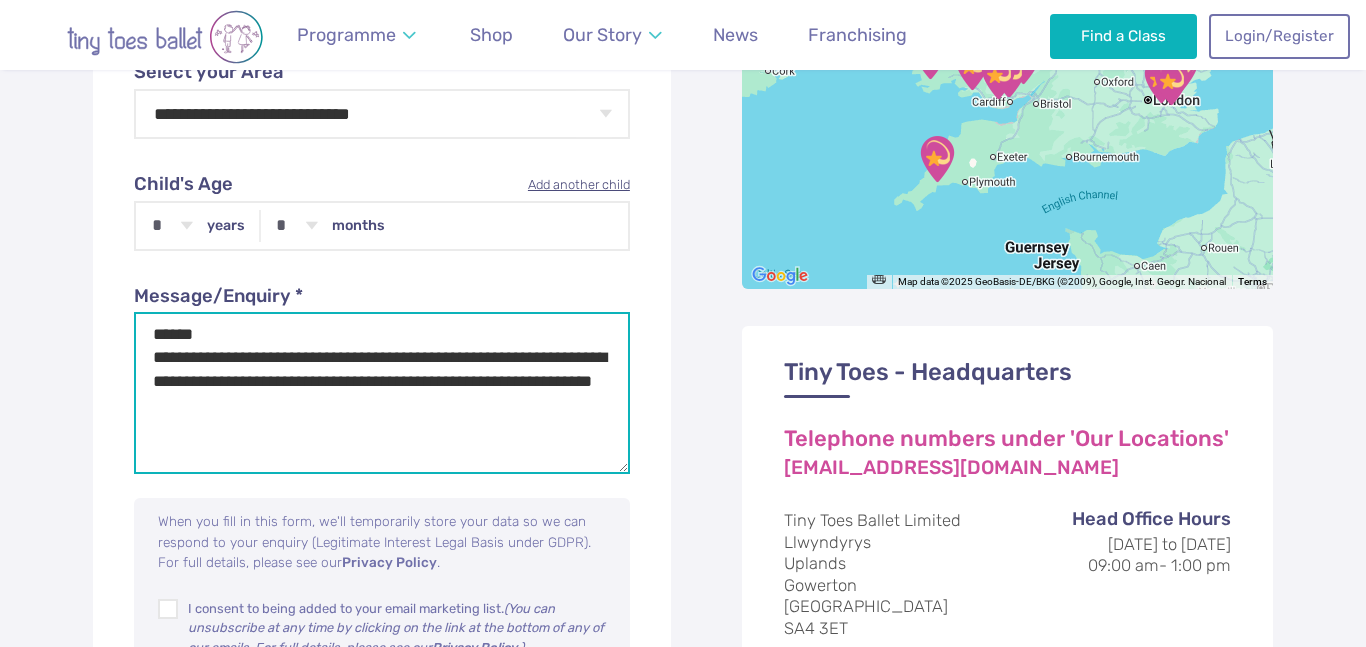 click on "**********" at bounding box center [382, 393] 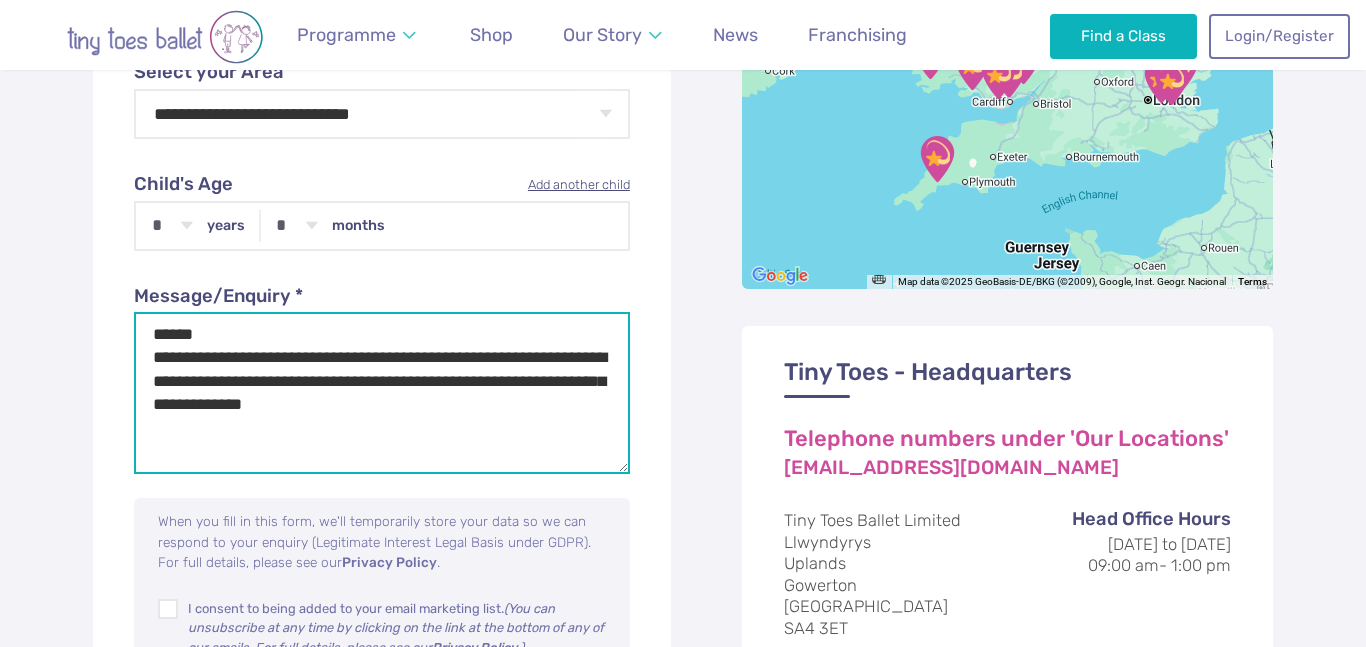 click on "**********" at bounding box center [382, 393] 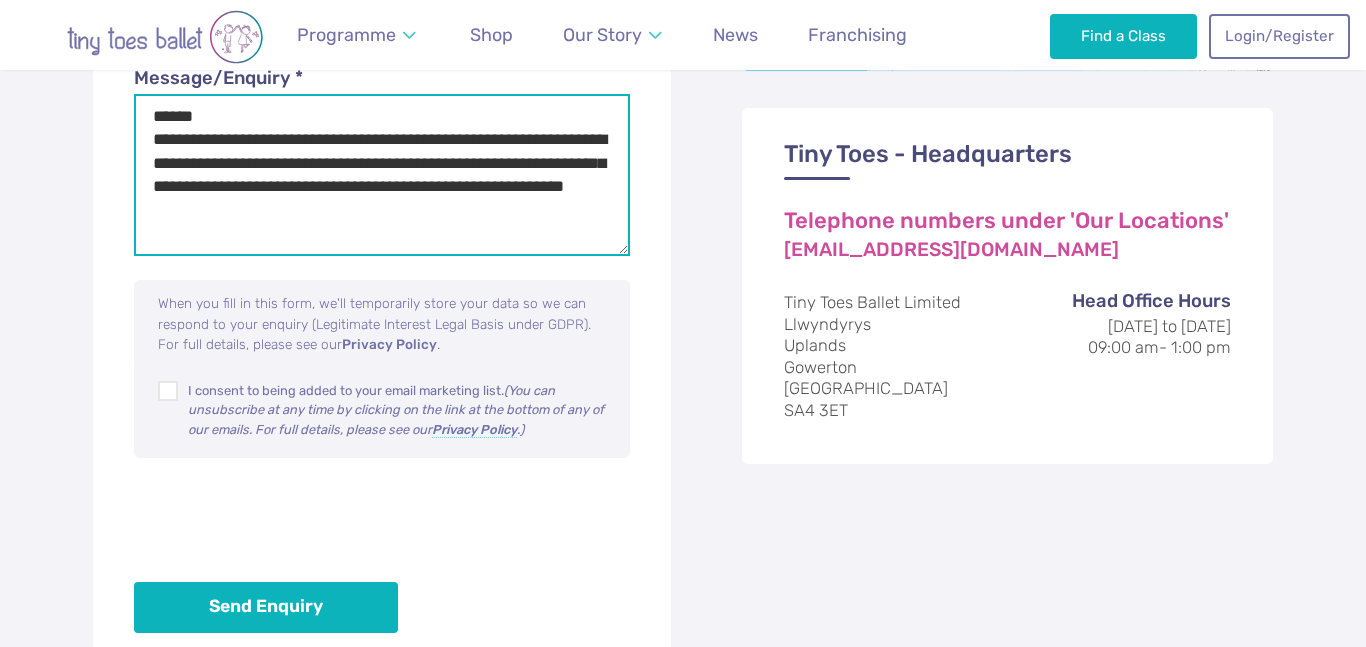 scroll, scrollTop: 1343, scrollLeft: 0, axis: vertical 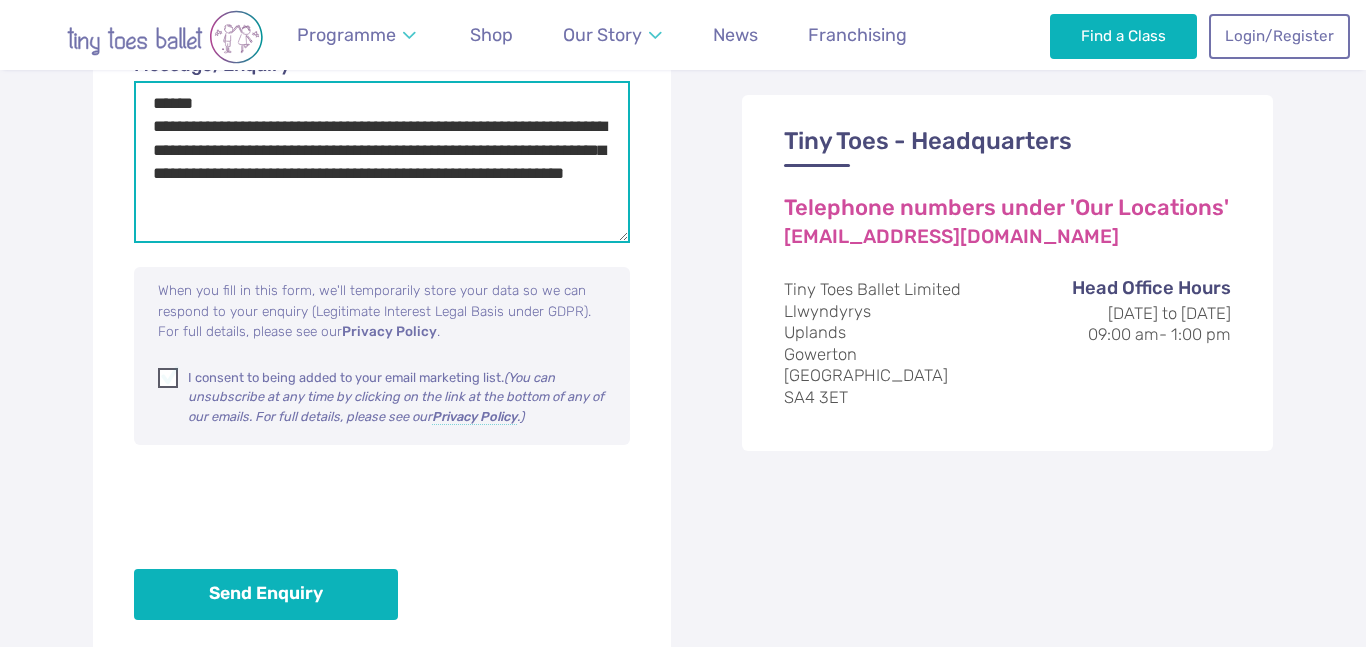 type on "**********" 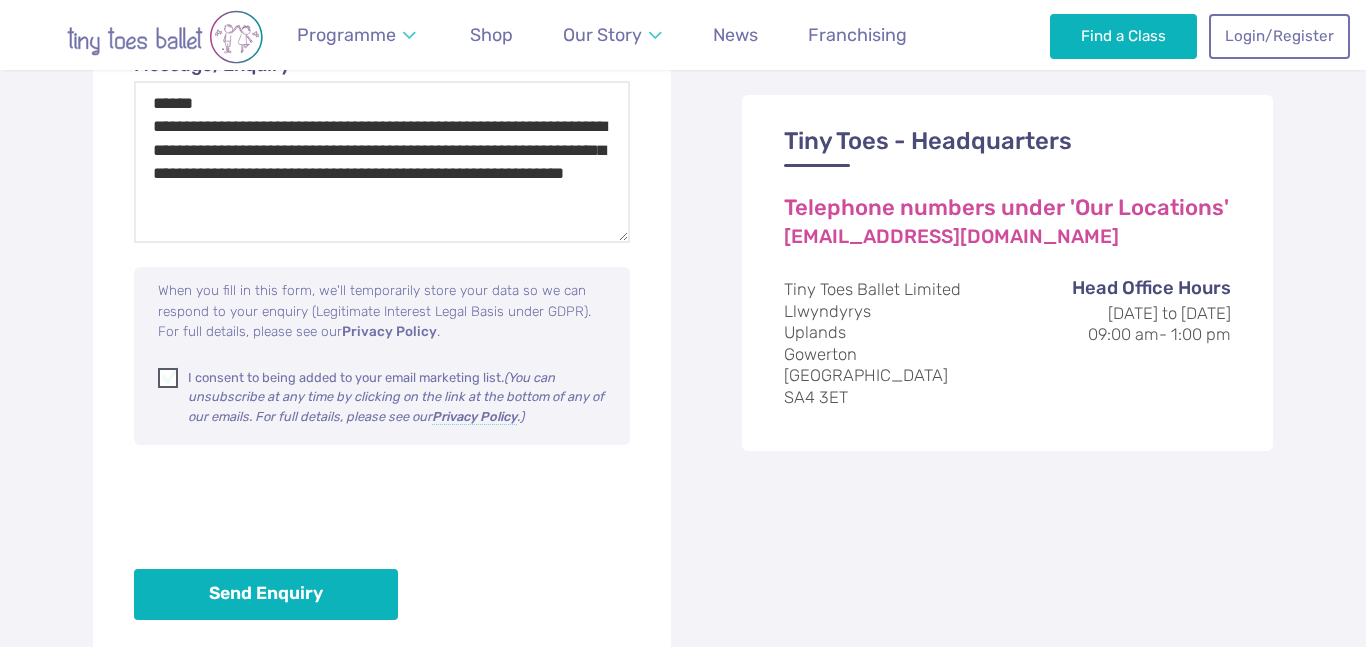 click at bounding box center [169, 381] 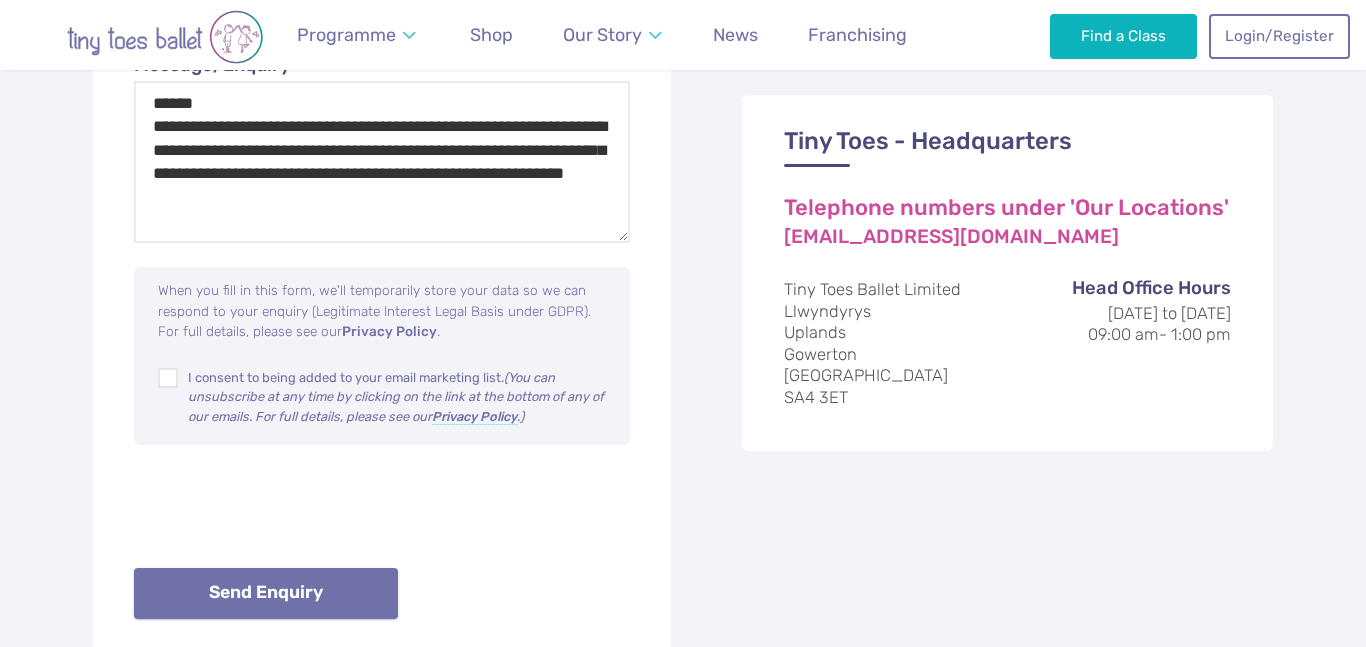 click on "Send Enquiry" at bounding box center [266, 593] 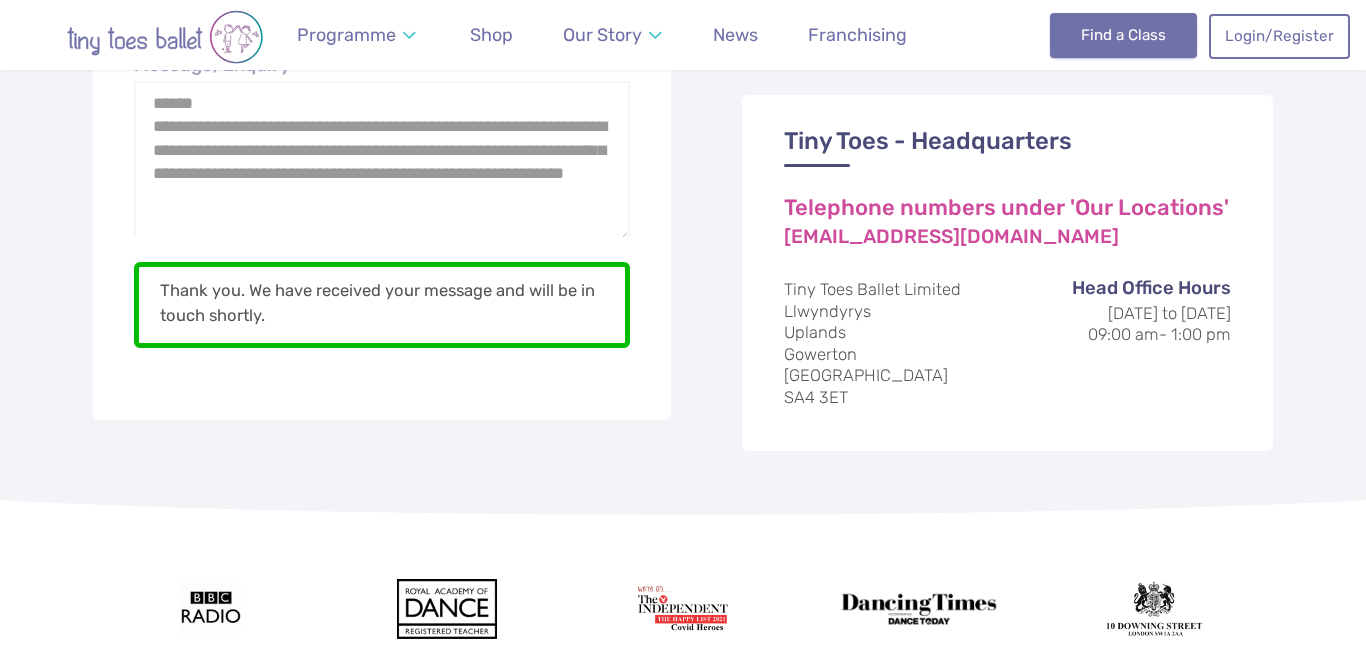 click on "Find a Class" at bounding box center [1123, 35] 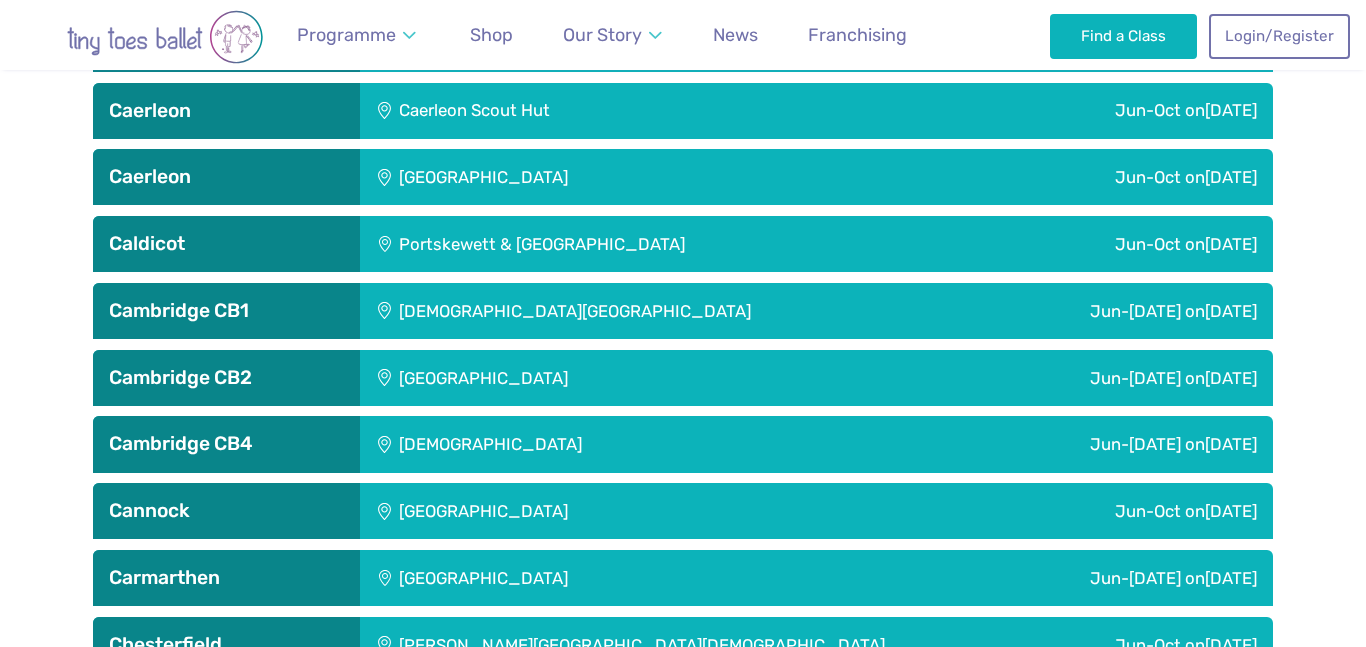 scroll, scrollTop: 1456, scrollLeft: 0, axis: vertical 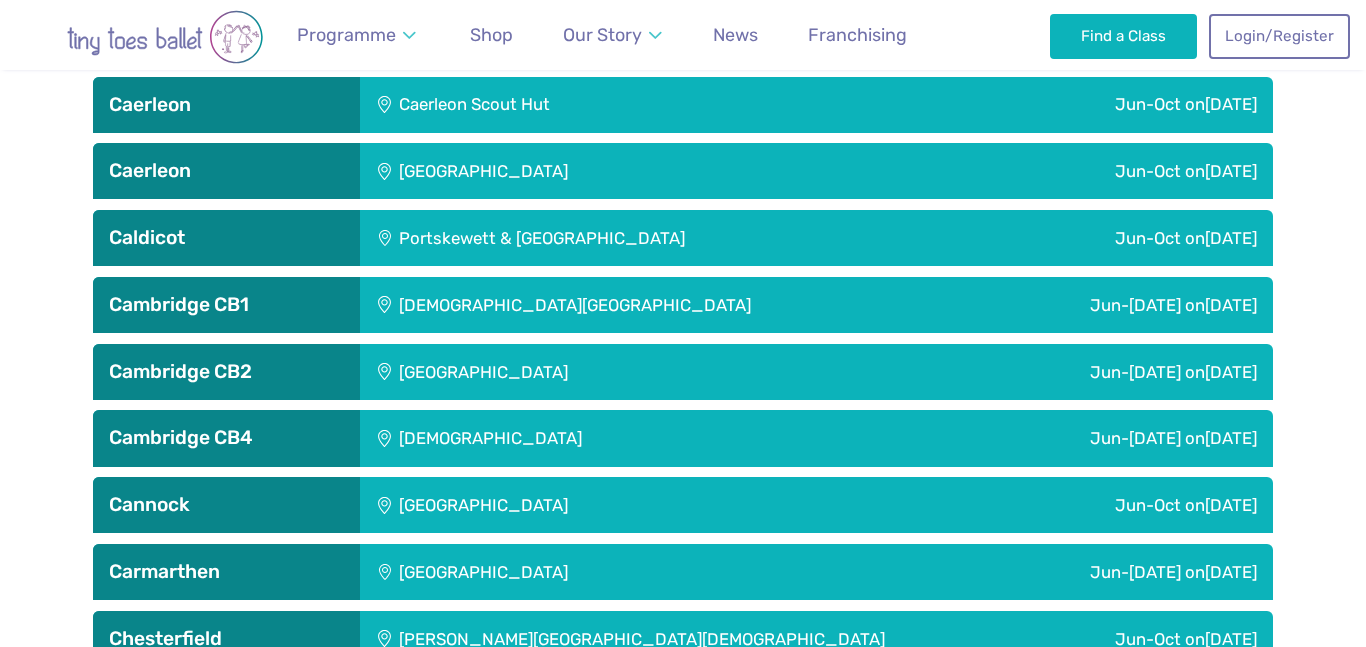 click on "[GEOGRAPHIC_DATA]" at bounding box center (601, 372) 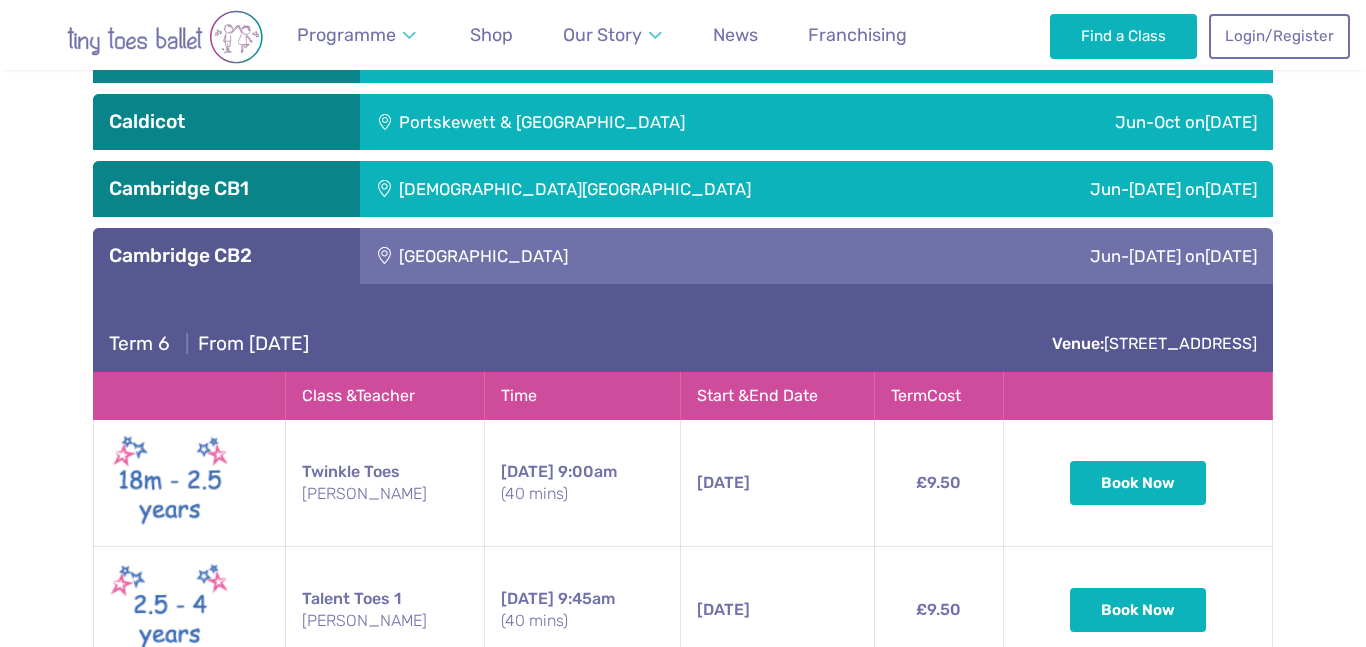 scroll, scrollTop: 1568, scrollLeft: 0, axis: vertical 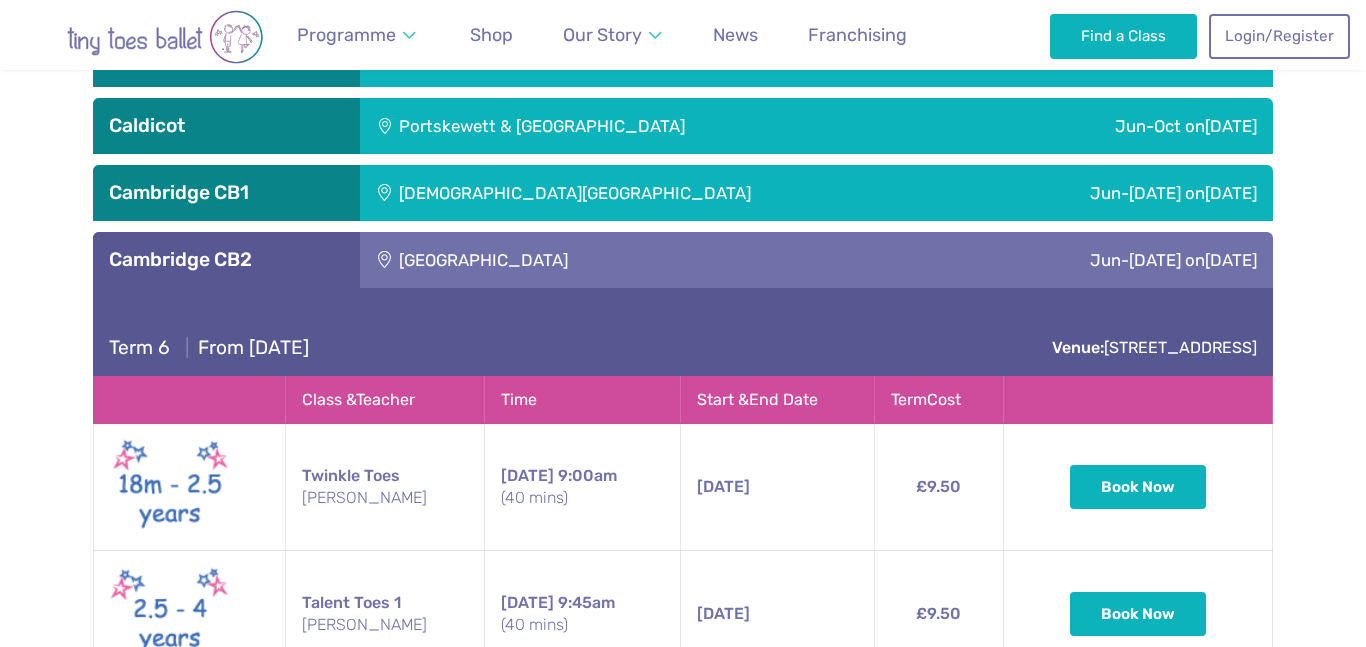 click on "[GEOGRAPHIC_DATA]" at bounding box center [601, 260] 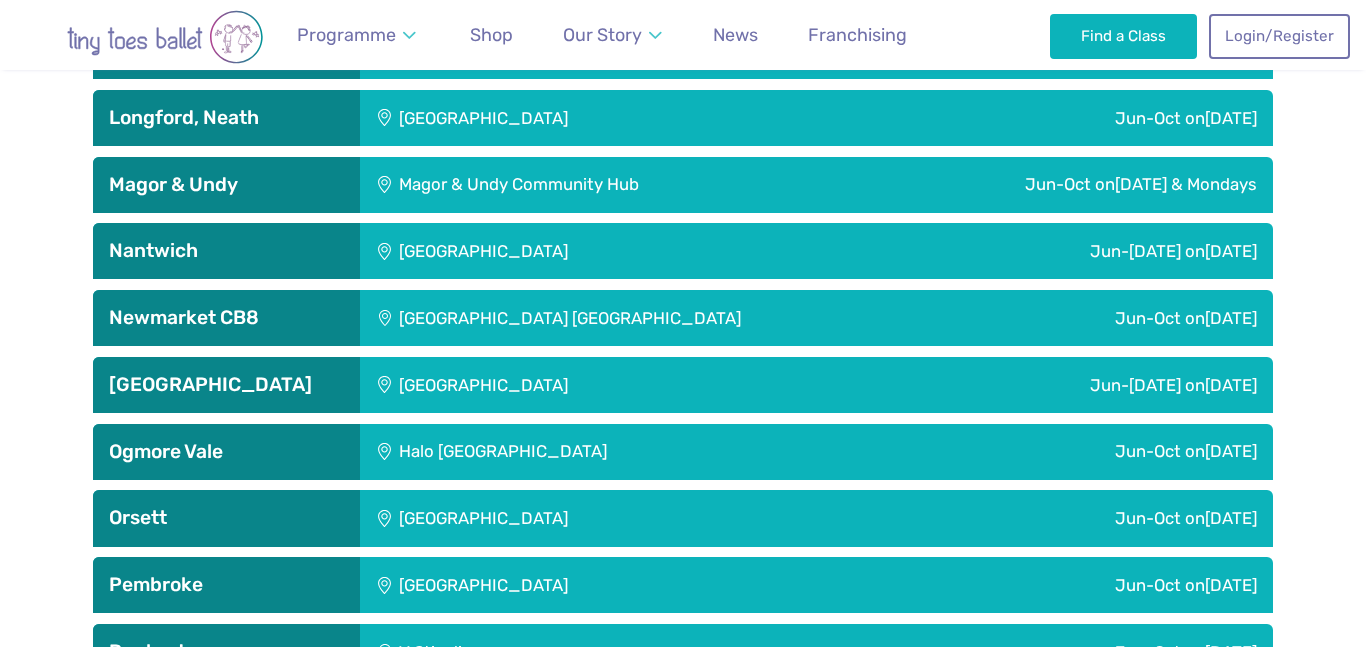 scroll, scrollTop: 4446, scrollLeft: 0, axis: vertical 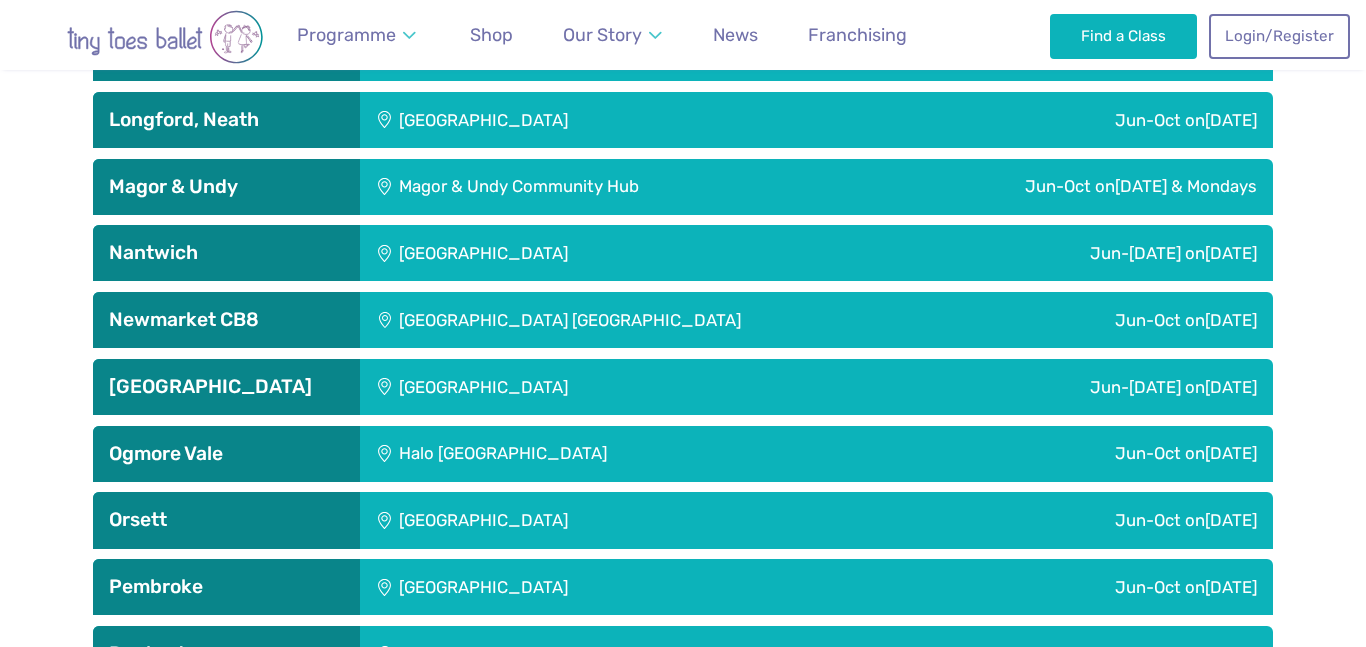 click on "Ellesmere Centre Suffolk" at bounding box center [677, 320] 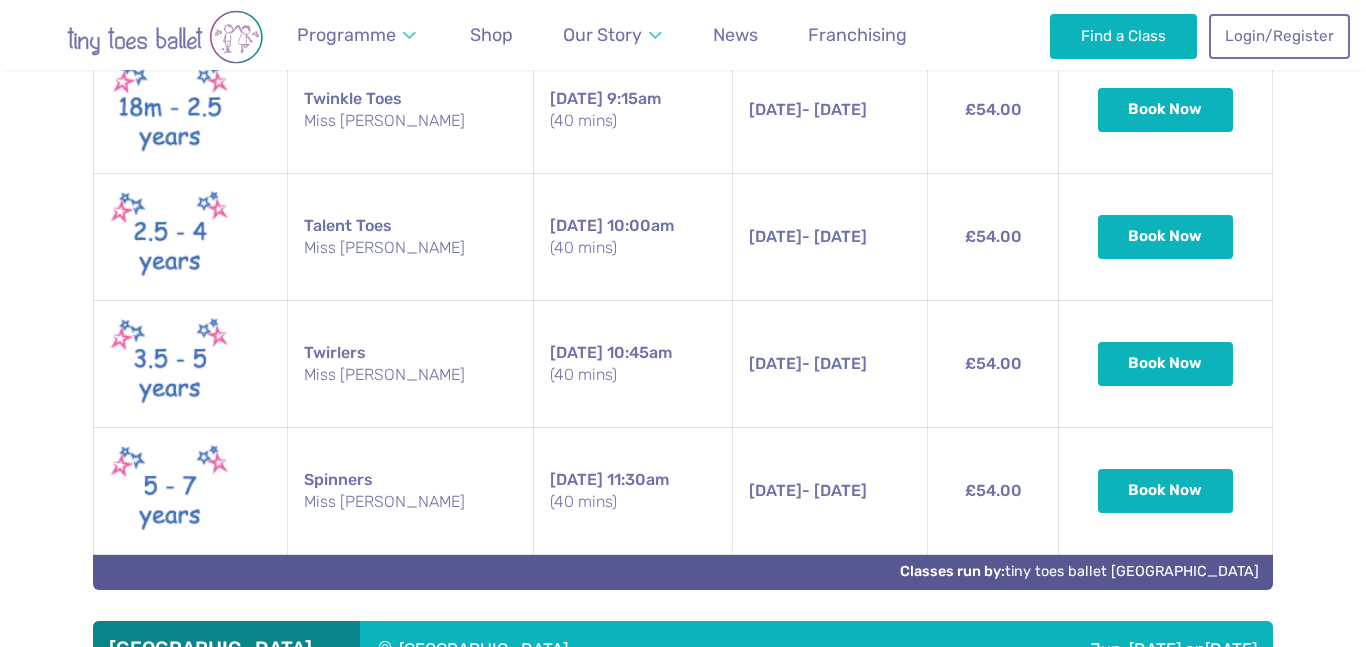 scroll, scrollTop: 5530, scrollLeft: 0, axis: vertical 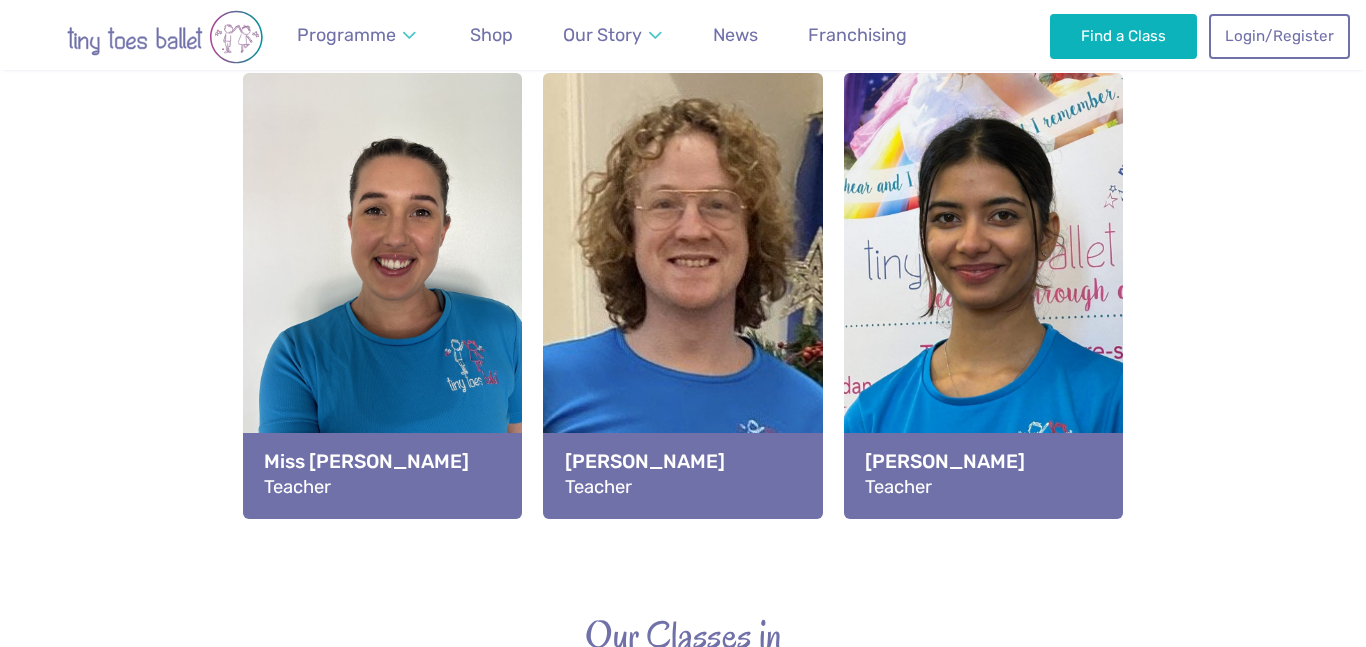 click at bounding box center [382, 256] 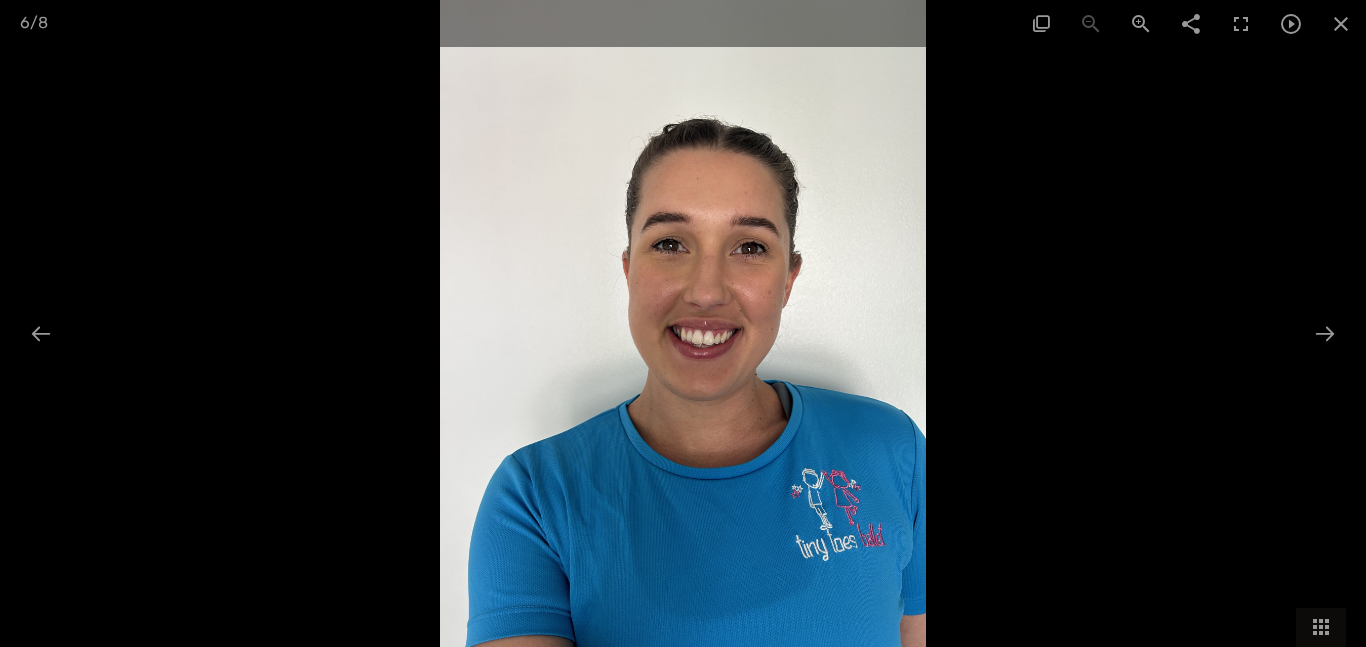 scroll, scrollTop: 2949, scrollLeft: 0, axis: vertical 